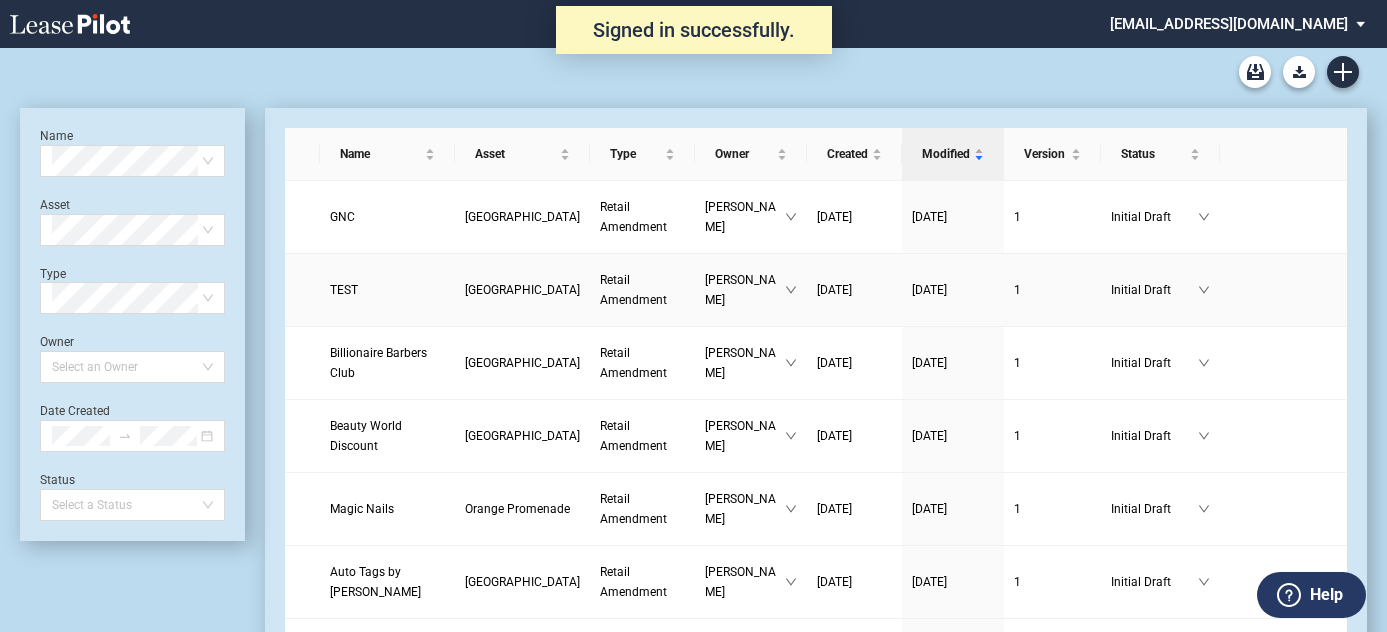 scroll, scrollTop: 0, scrollLeft: 0, axis: both 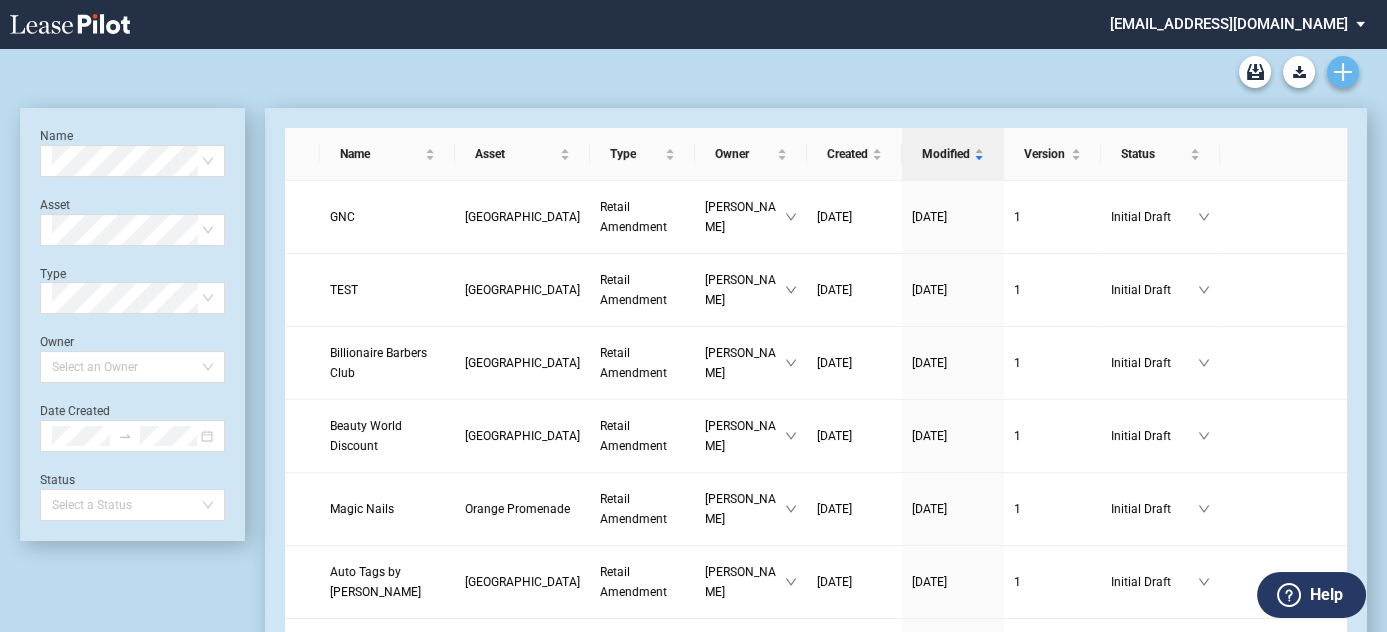 click 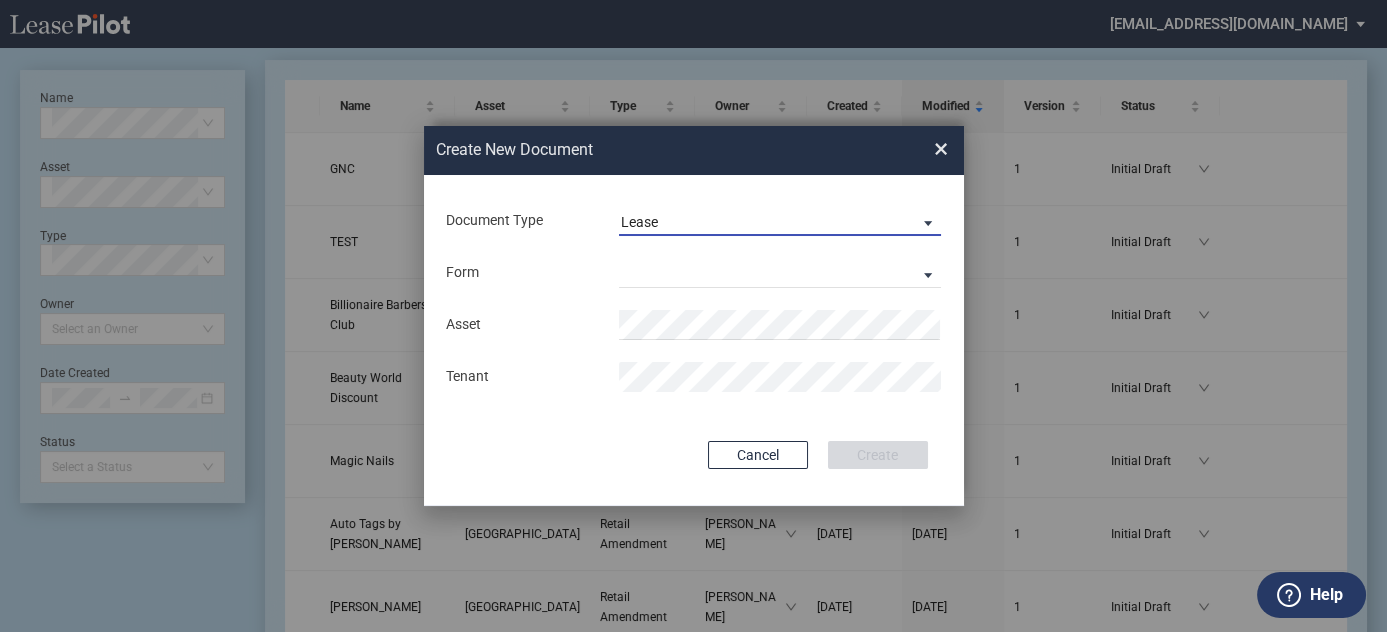 click on "Lease" at bounding box center [764, 223] 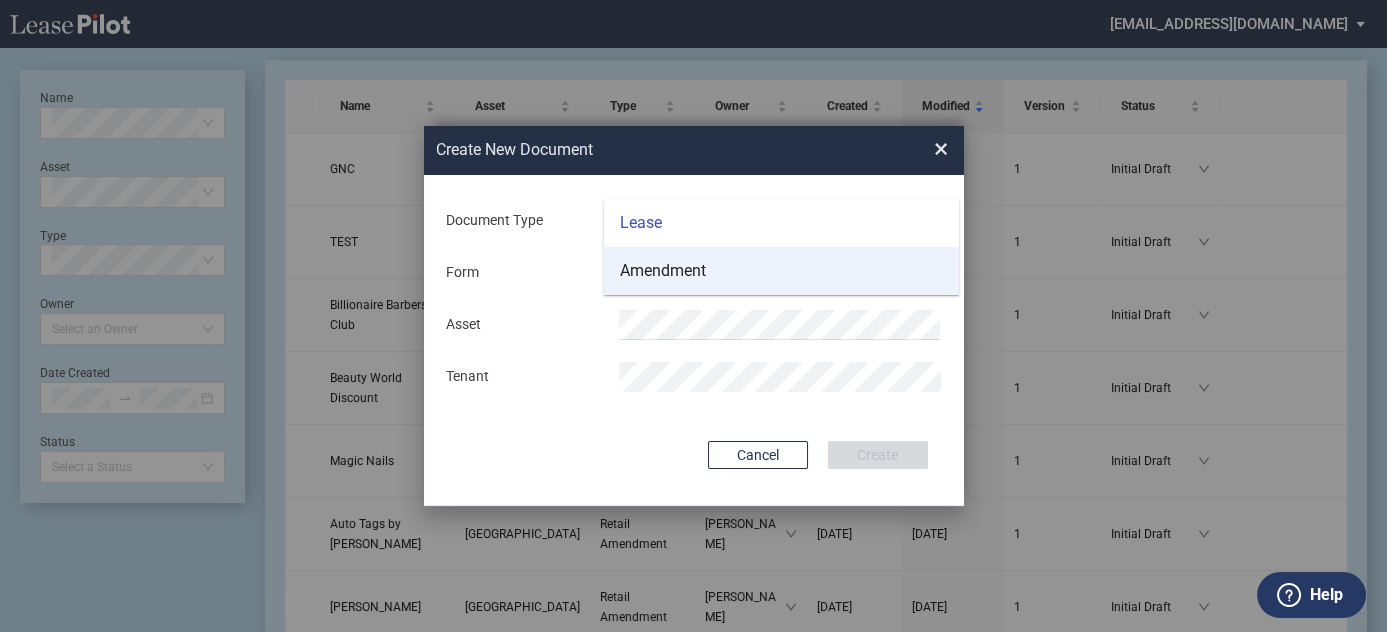 click on "Amendment" at bounding box center [781, 271] 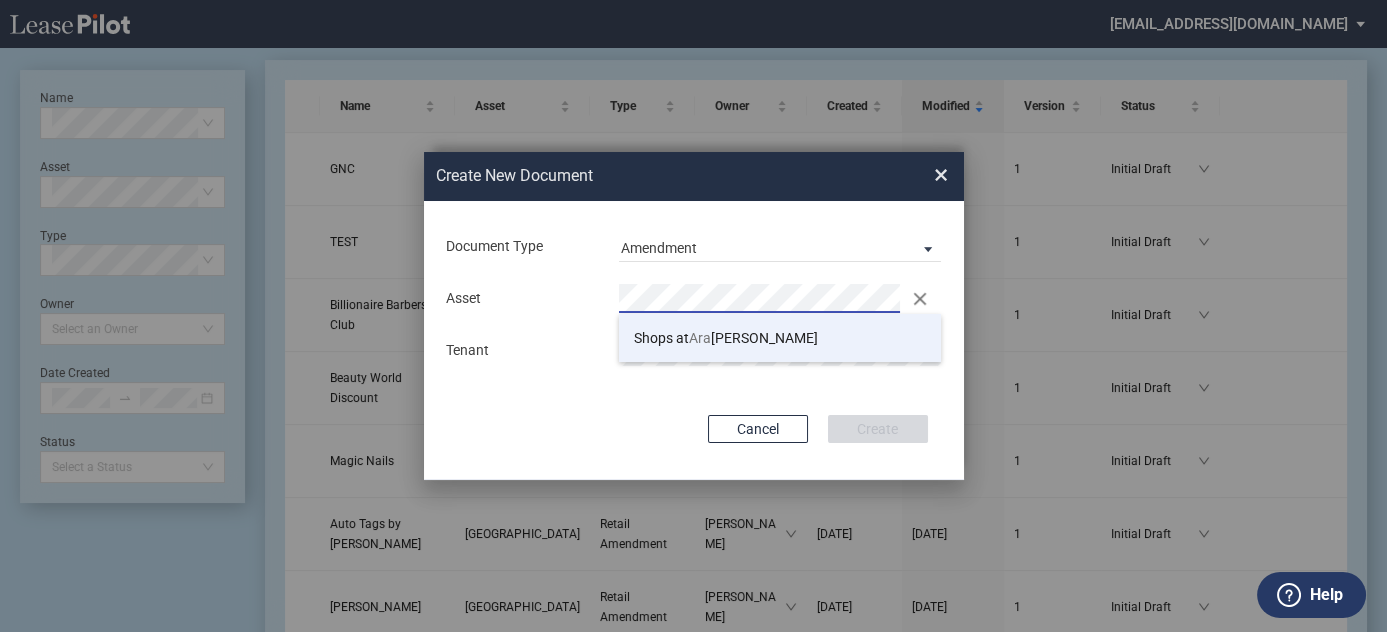 click on "Shops at  Ara mingo" at bounding box center (780, 338) 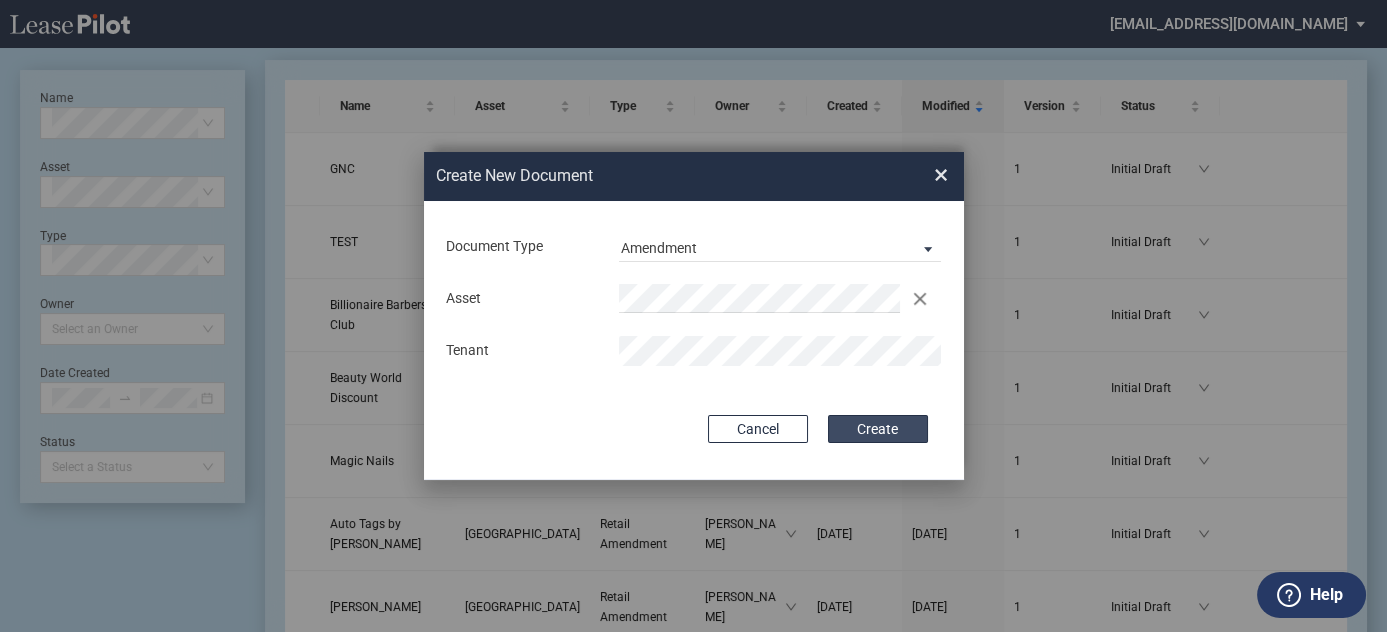 click on "Create" at bounding box center (878, 429) 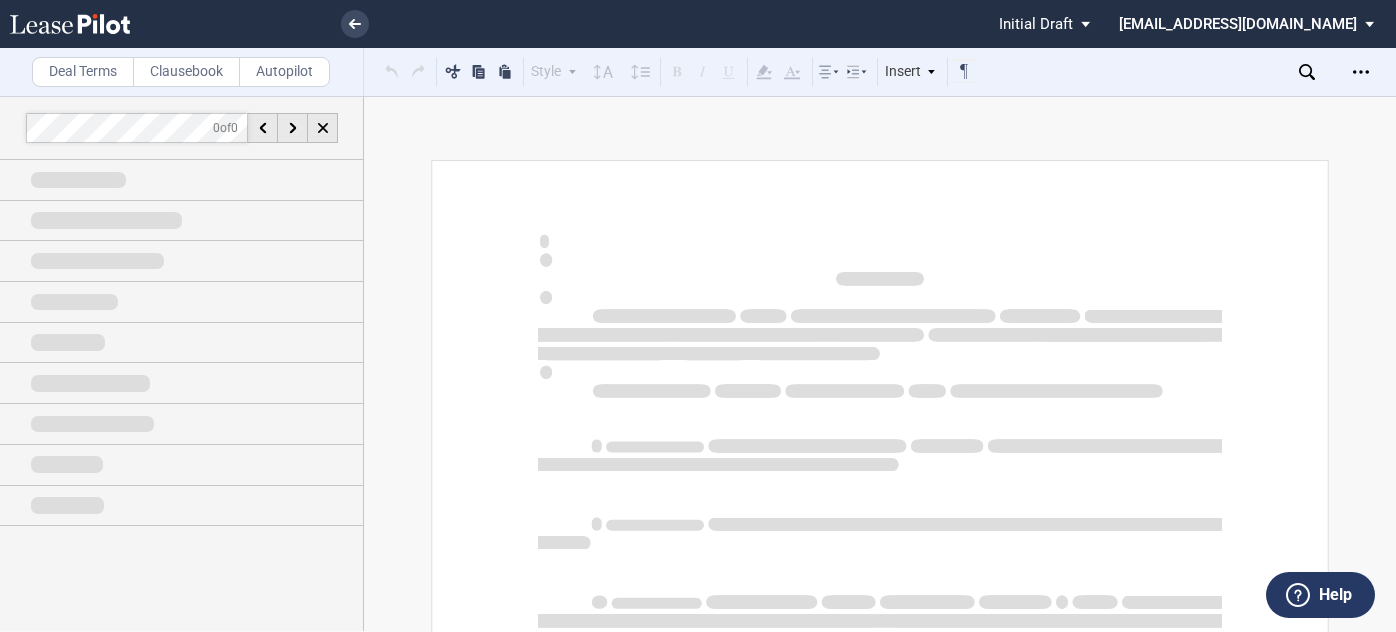 scroll, scrollTop: 0, scrollLeft: 0, axis: both 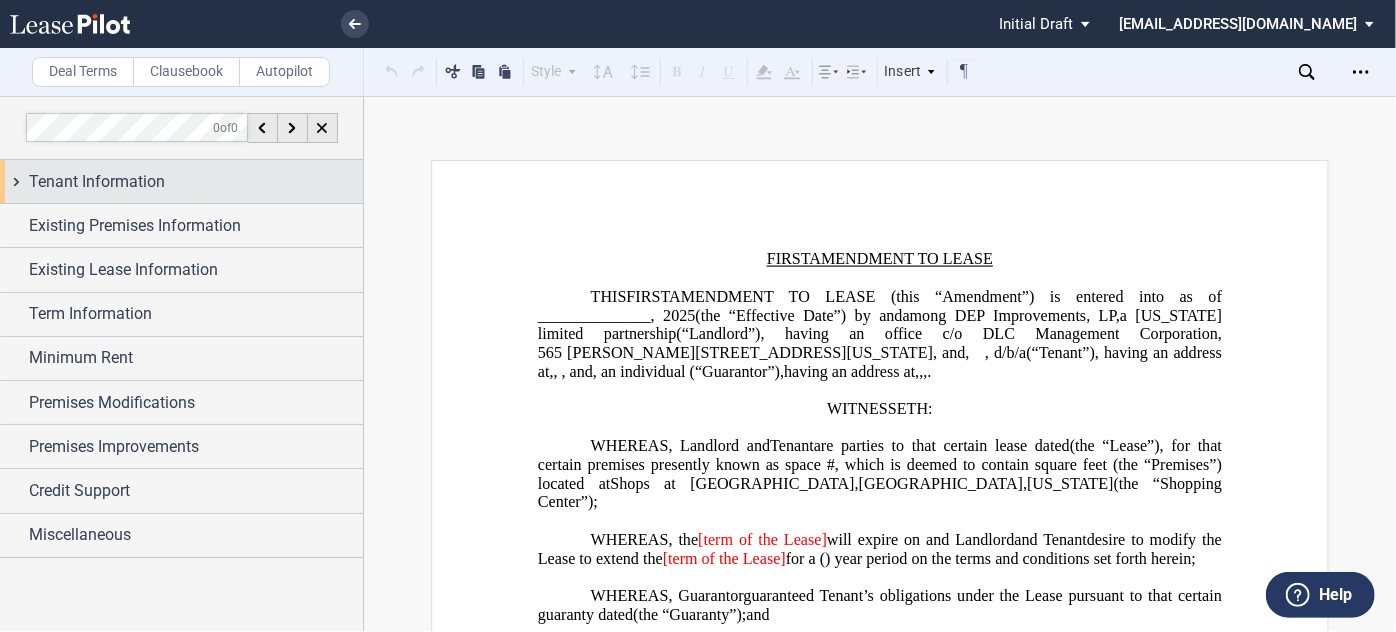 click on "Tenant Information" at bounding box center (196, 182) 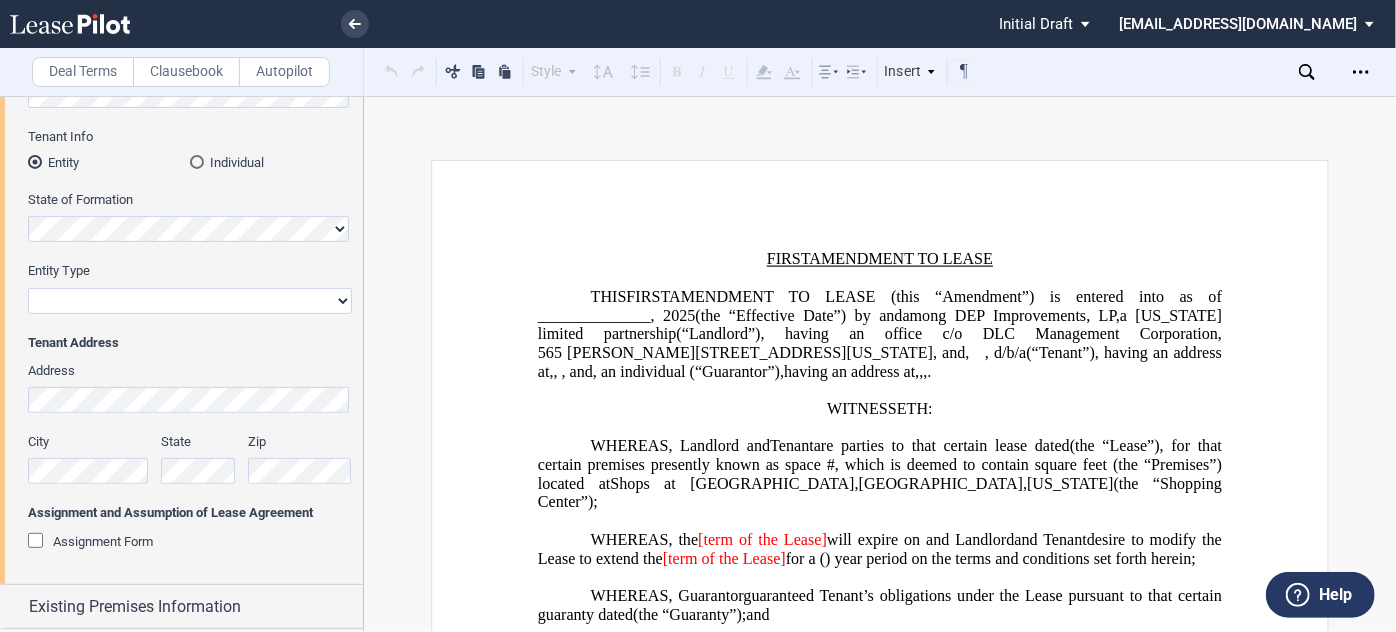 scroll, scrollTop: 363, scrollLeft: 0, axis: vertical 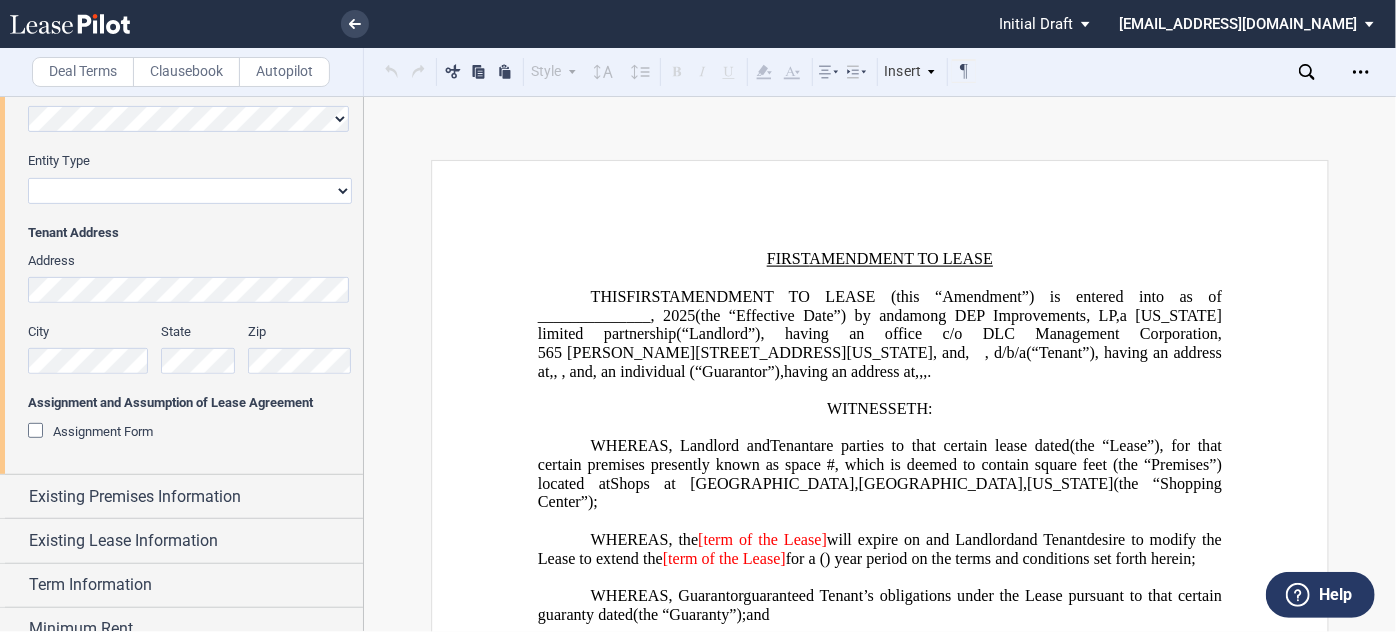 click on "Assignment Form" 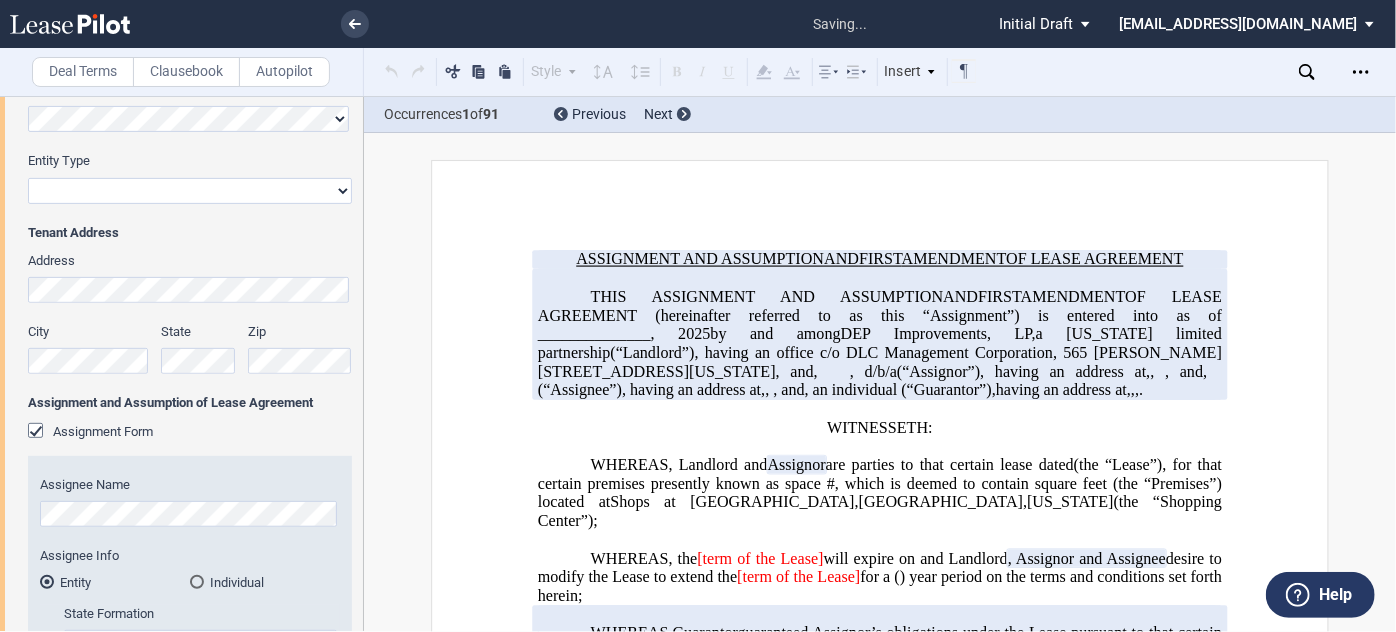 scroll, scrollTop: 0, scrollLeft: 0, axis: both 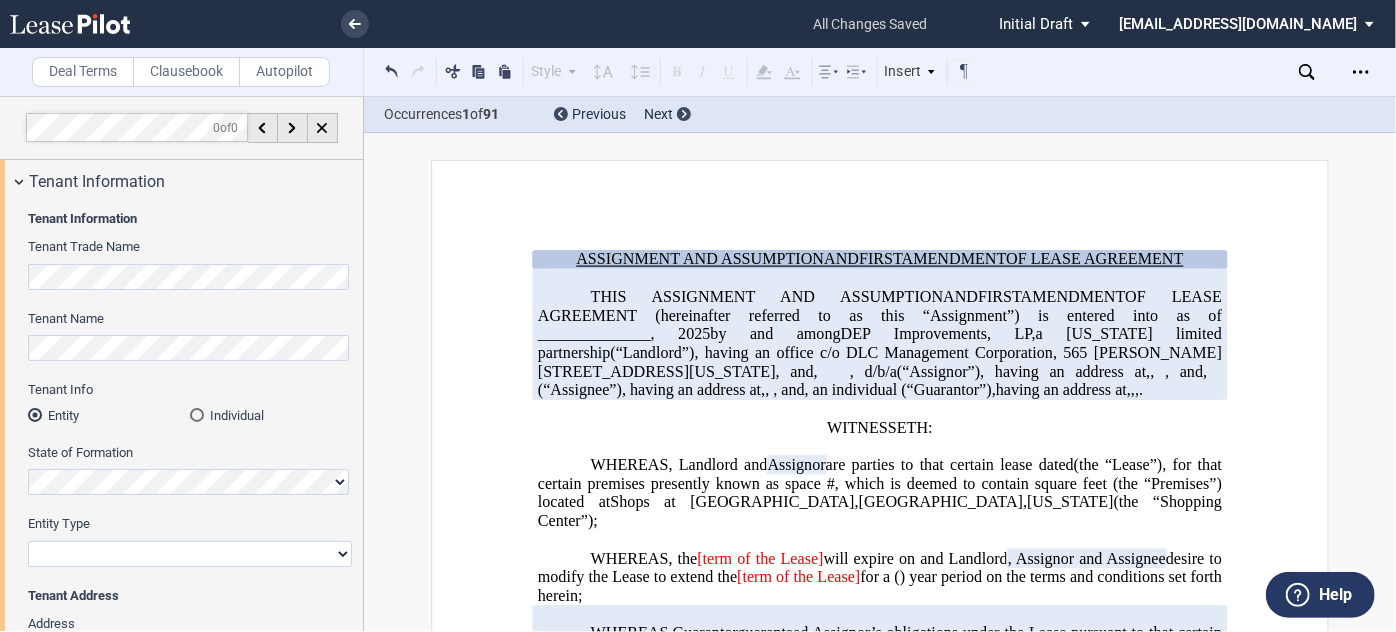 click on "Tenant Name" 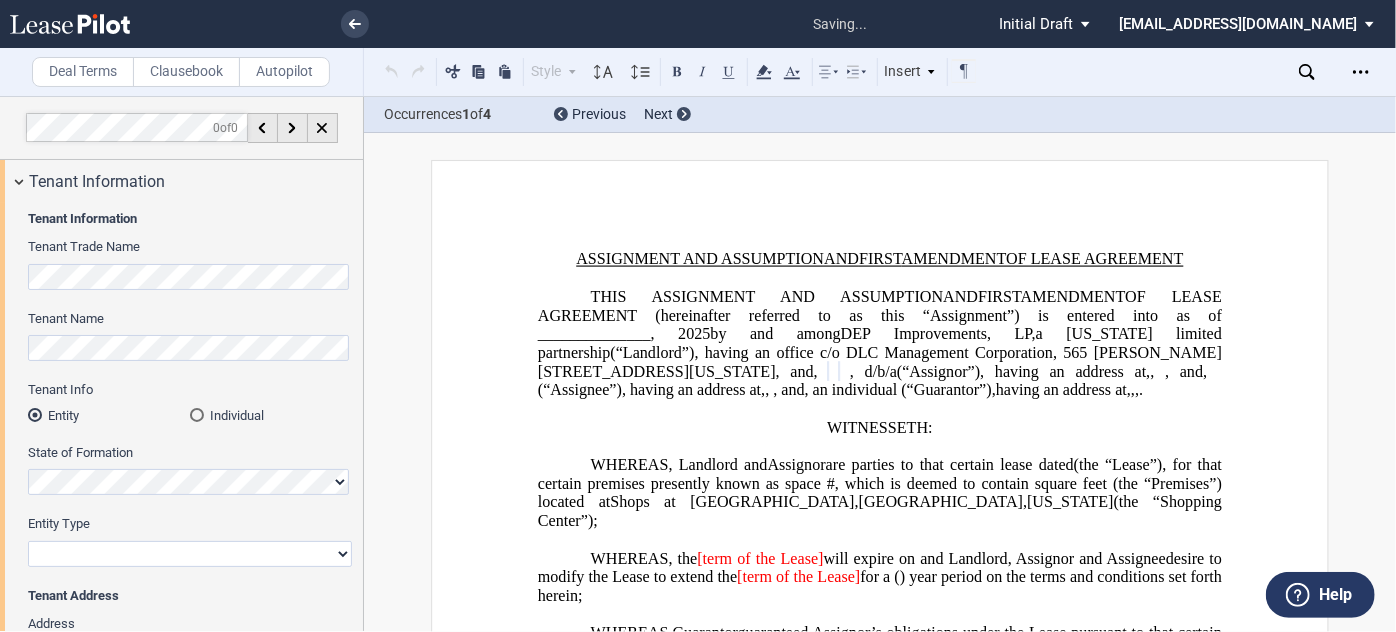 click on "Corporation
Limited Liability Company
General Partnership
Limited Partnership
Other" at bounding box center [190, 554] 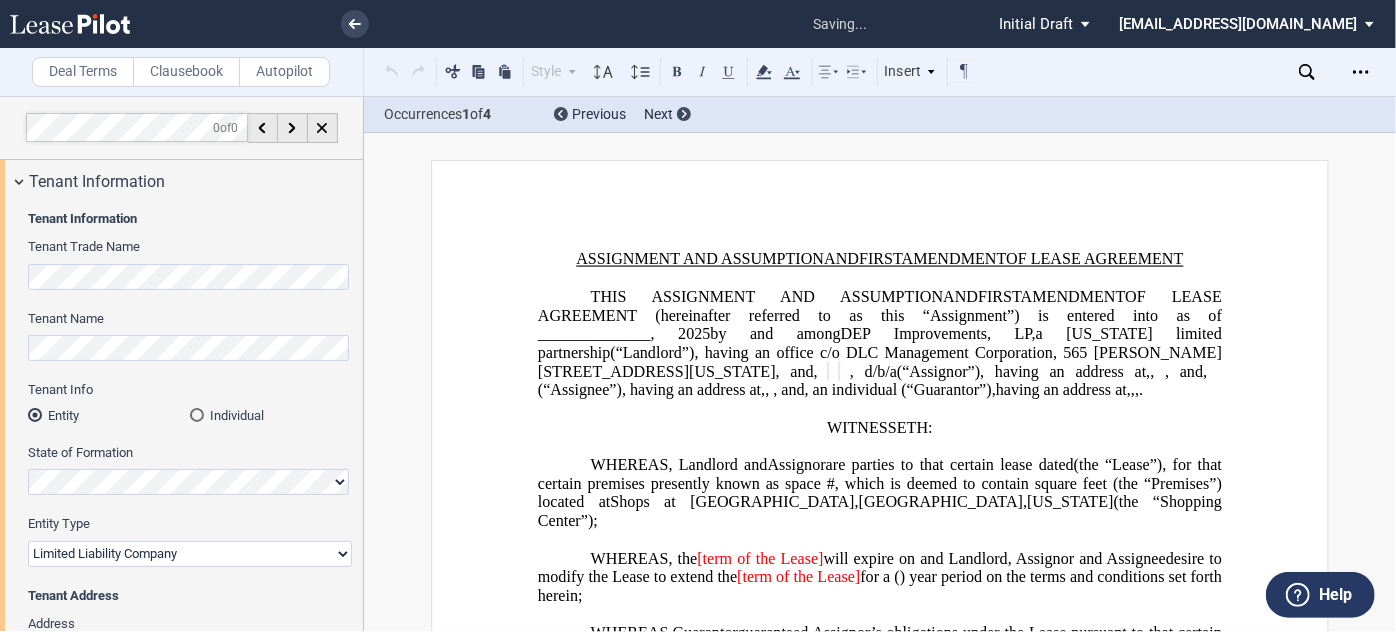 click on "Corporation
Limited Liability Company
General Partnership
Limited Partnership
Other" at bounding box center [190, 554] 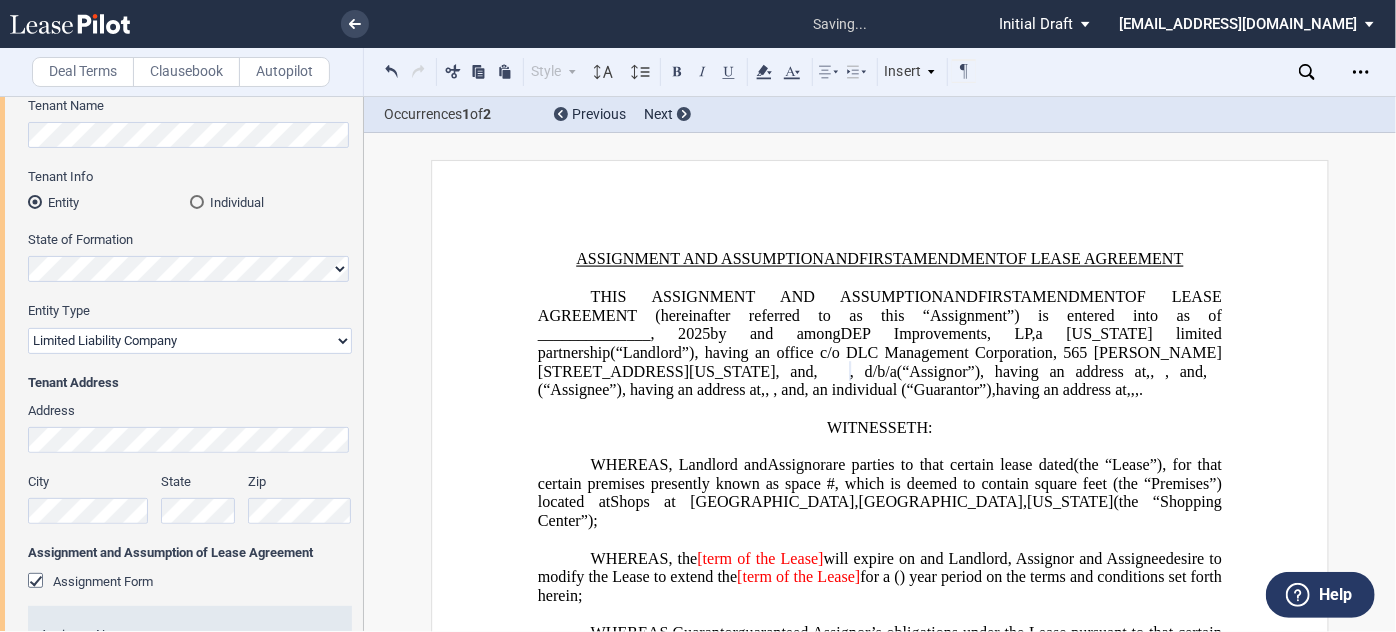 scroll, scrollTop: 272, scrollLeft: 0, axis: vertical 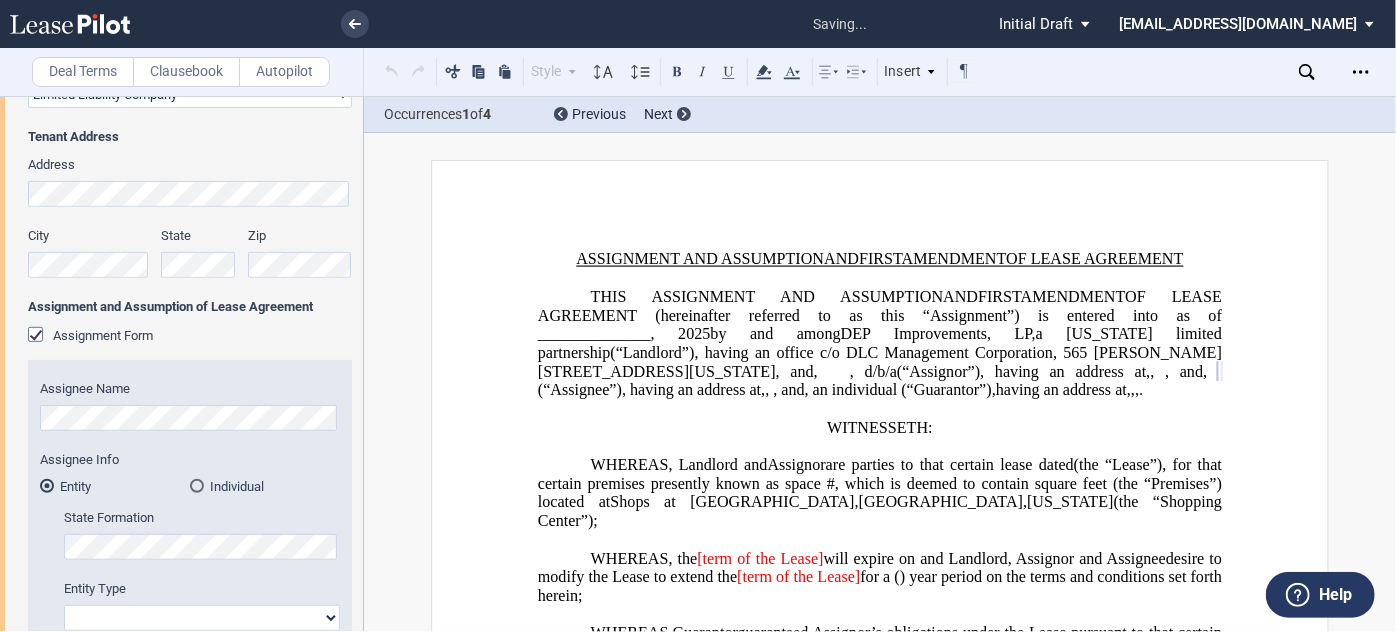 select on "limited liability company" 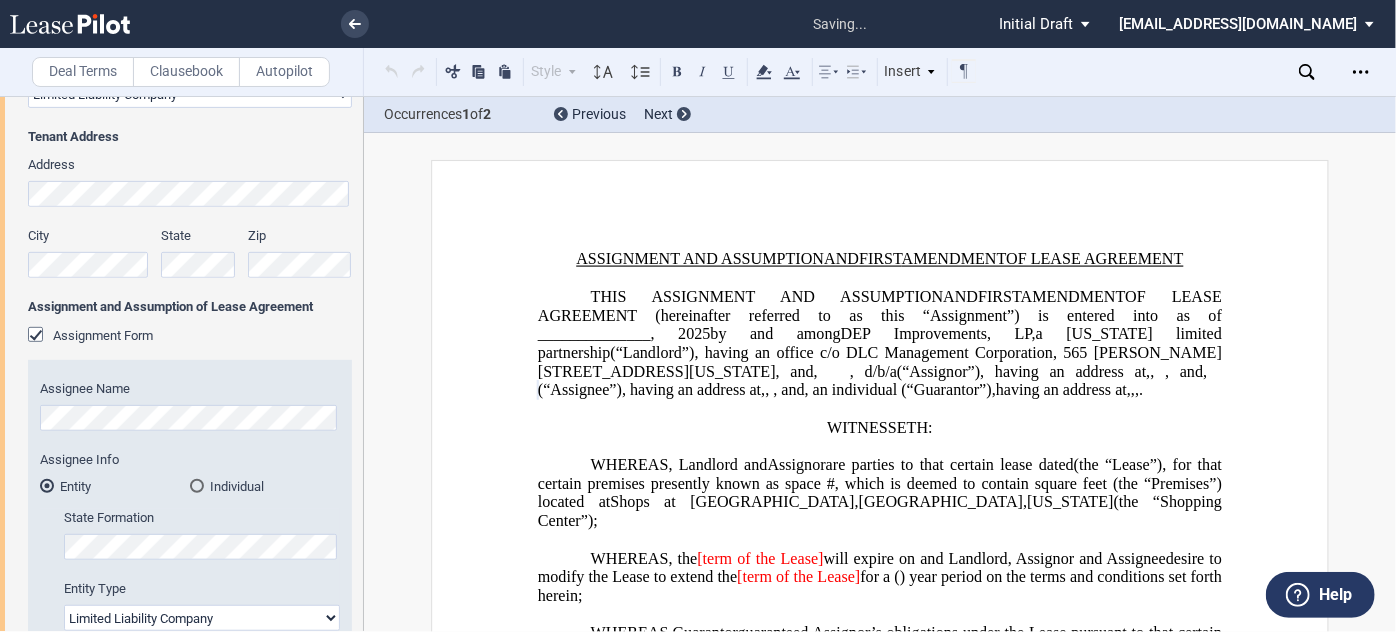 scroll, scrollTop: 813, scrollLeft: 0, axis: vertical 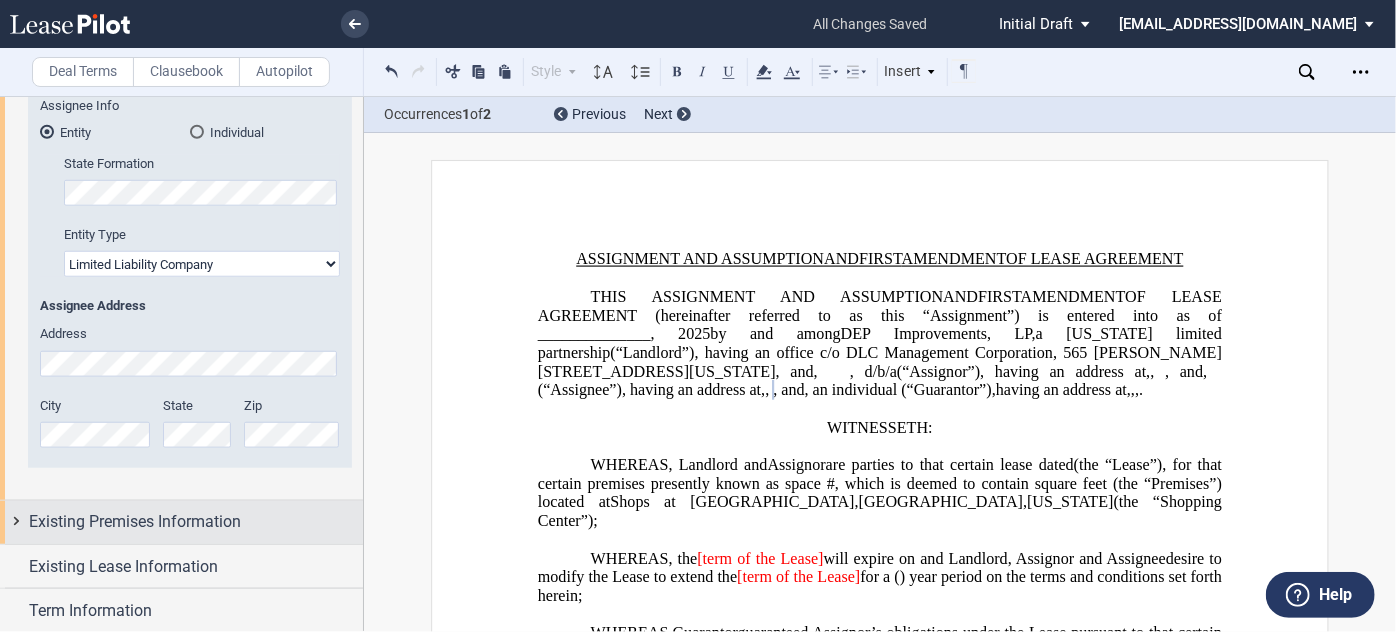 click on "Existing Premises Information" at bounding box center (135, 522) 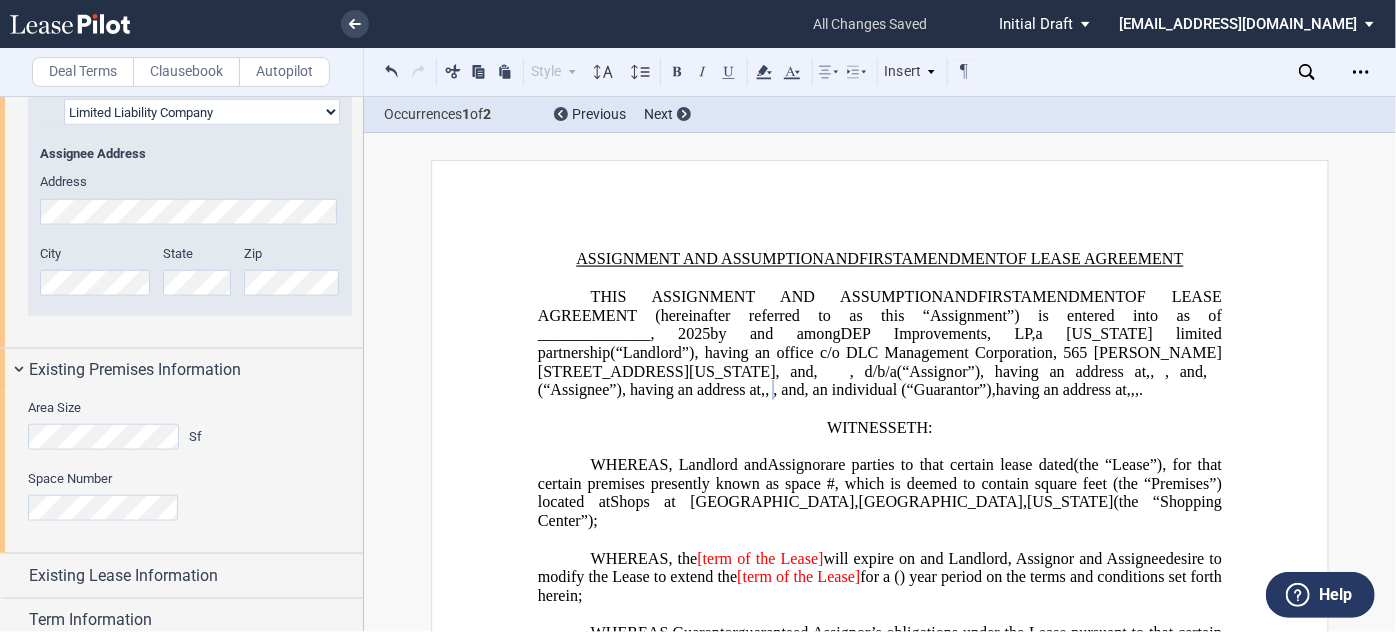 scroll, scrollTop: 1085, scrollLeft: 0, axis: vertical 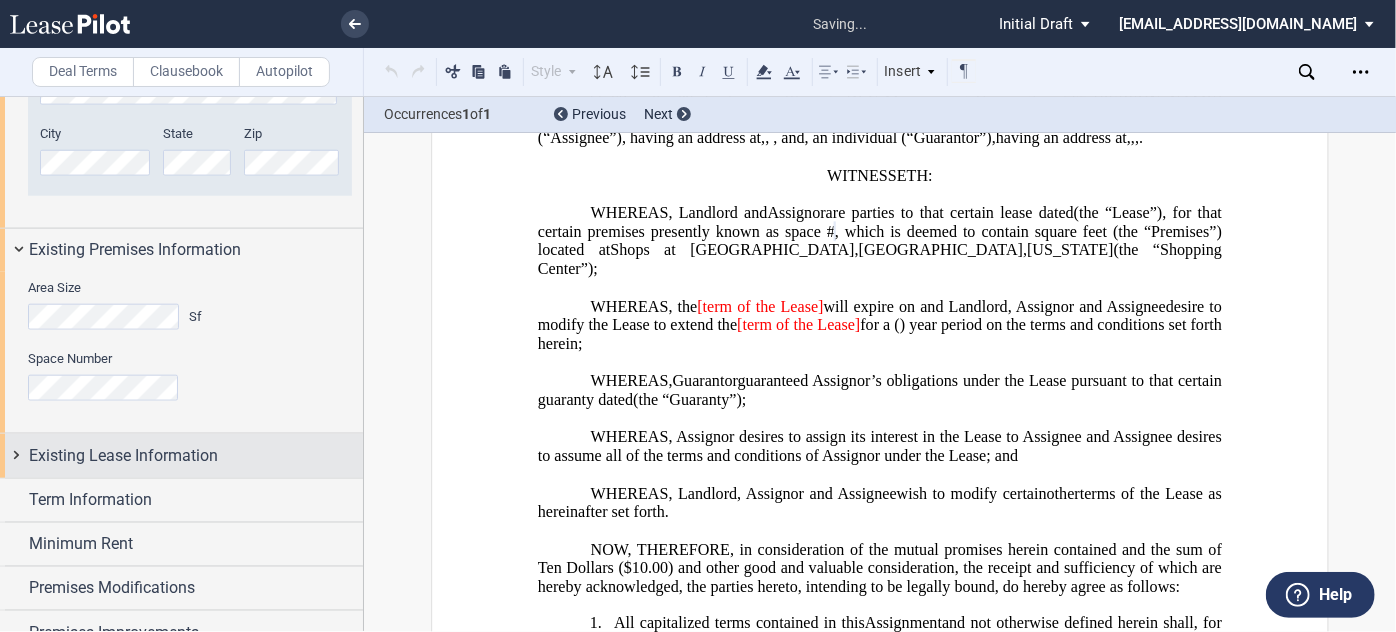 click on "Existing Lease Information" at bounding box center (123, 456) 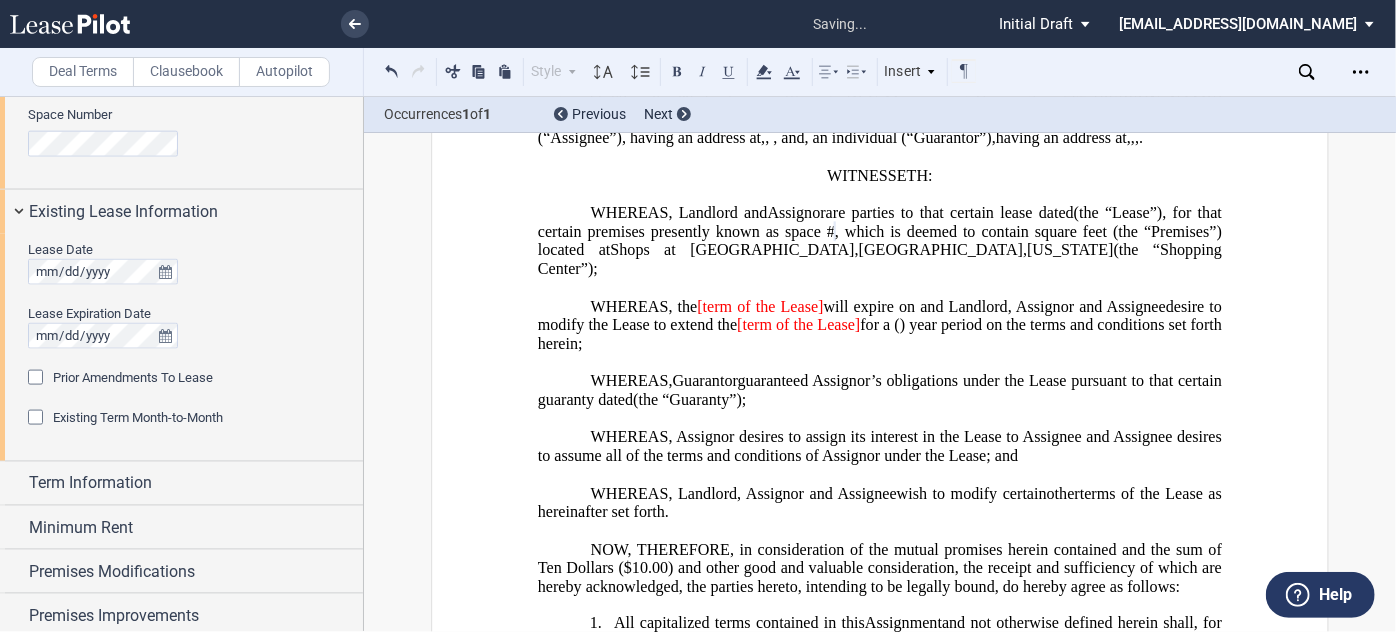 scroll, scrollTop: 1358, scrollLeft: 0, axis: vertical 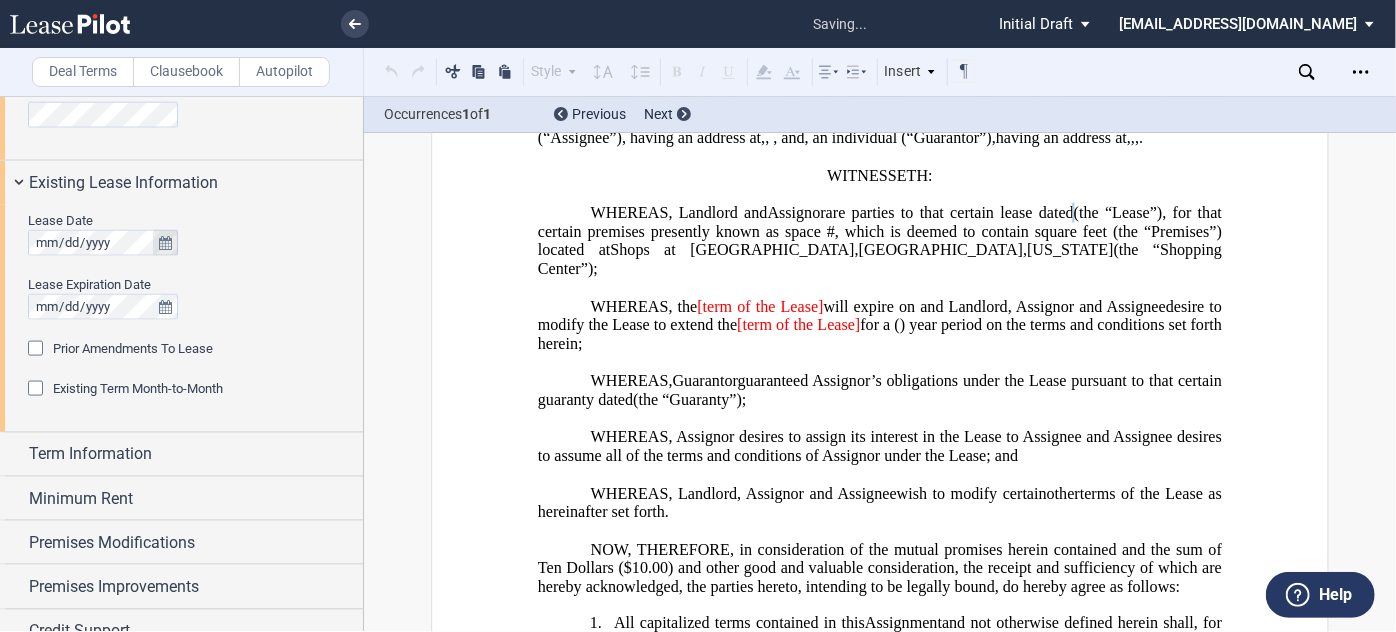 type 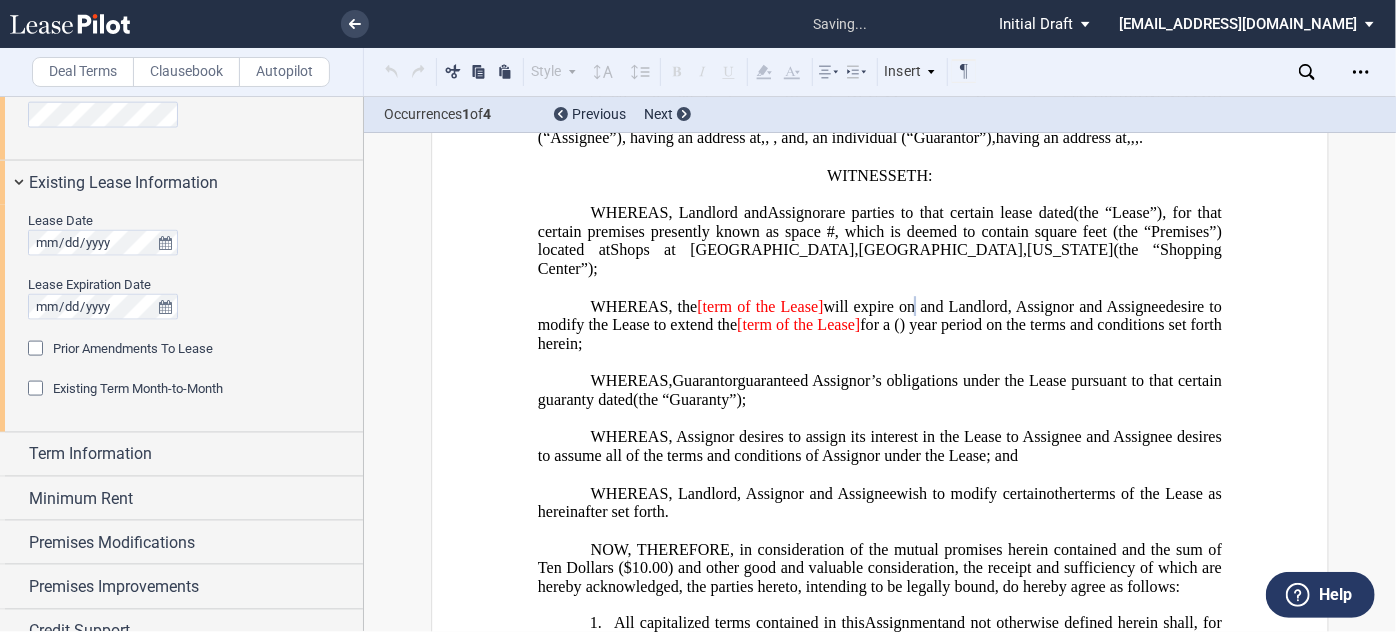 type 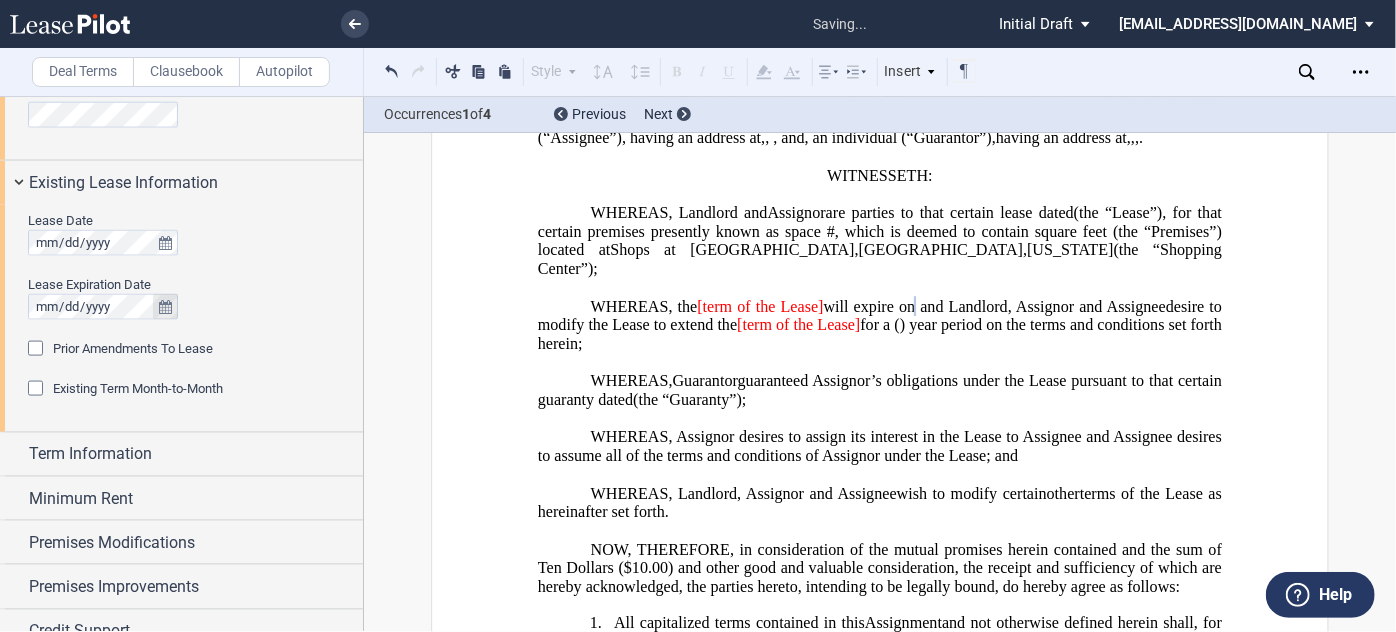click on "Prior Amendments To Lease" at bounding box center [133, 348] 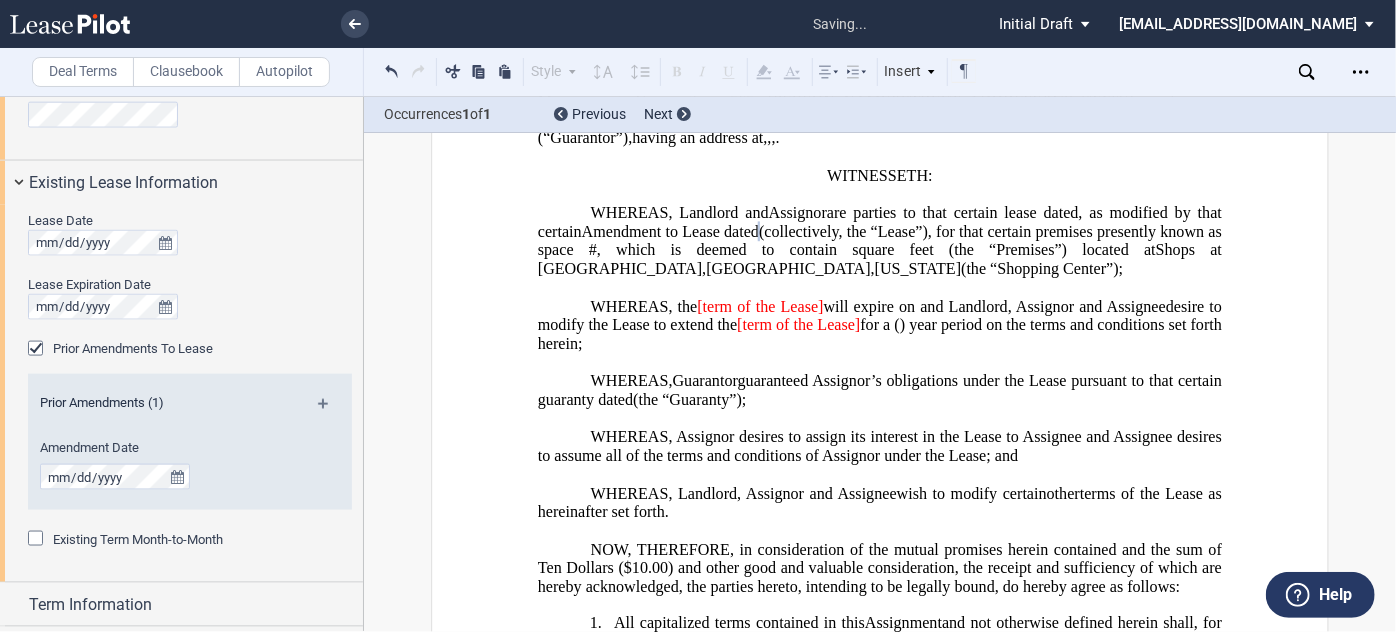 click at bounding box center (331, 411) 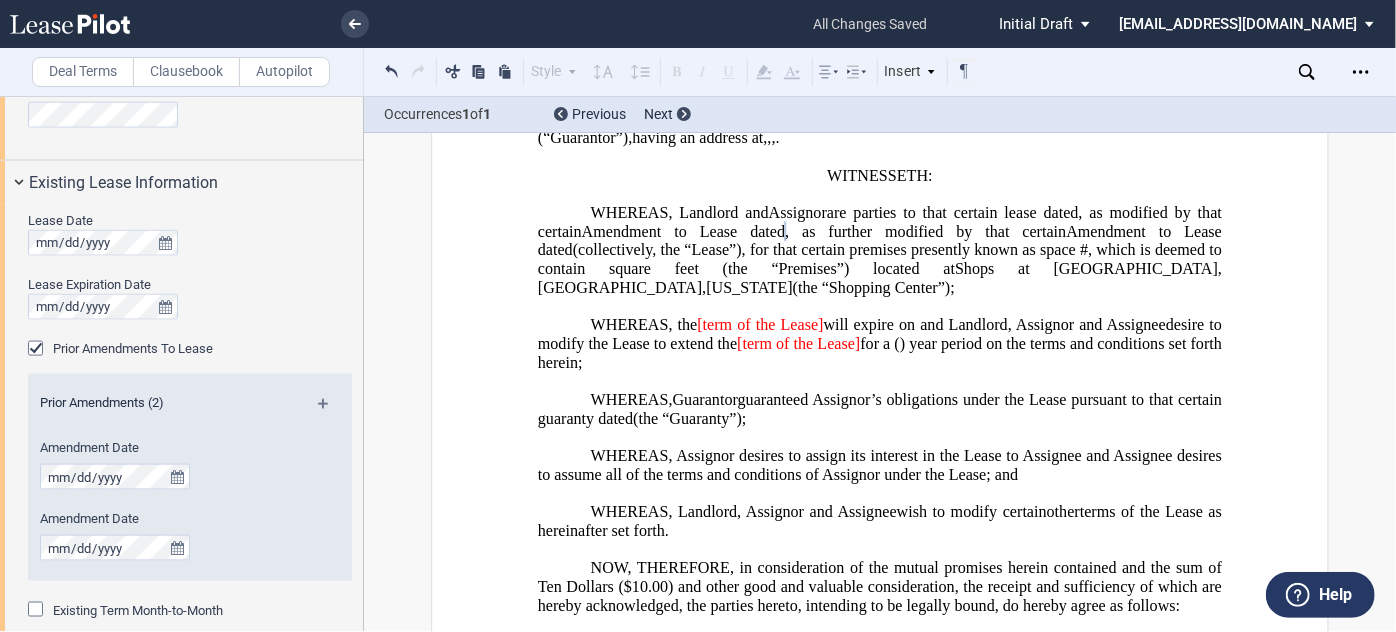 click at bounding box center [331, 411] 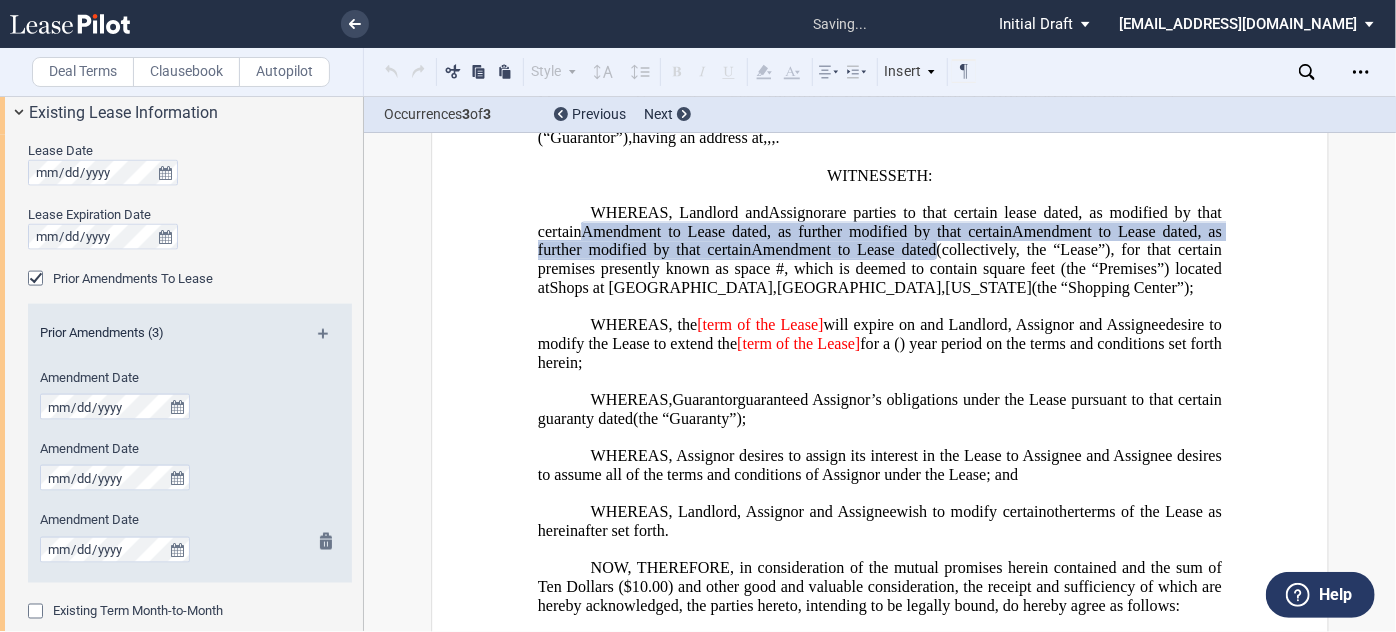 scroll, scrollTop: 1540, scrollLeft: 0, axis: vertical 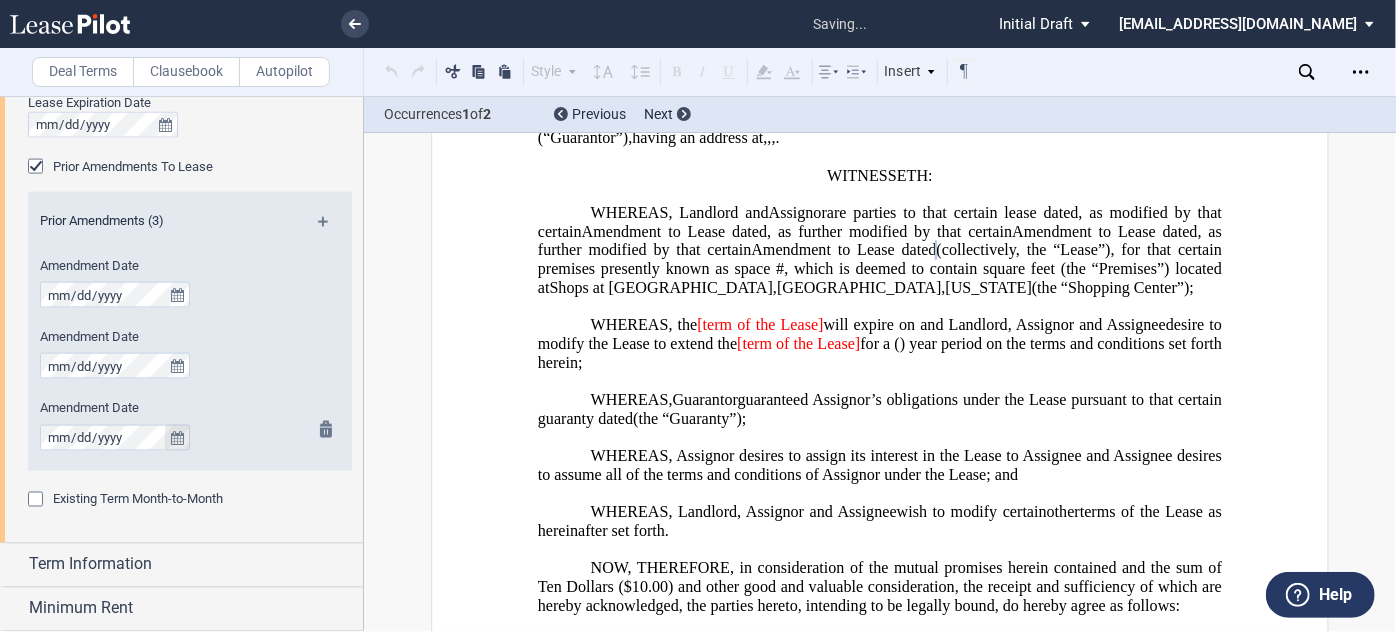 type 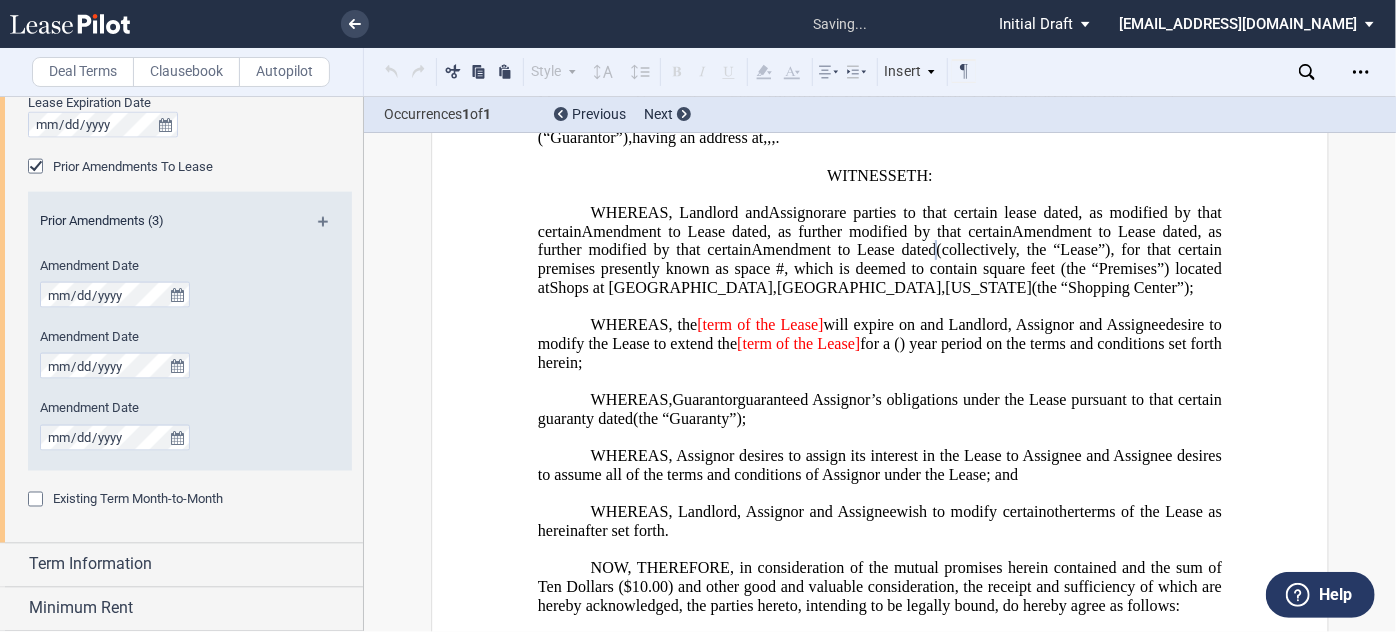 click at bounding box center [331, 229] 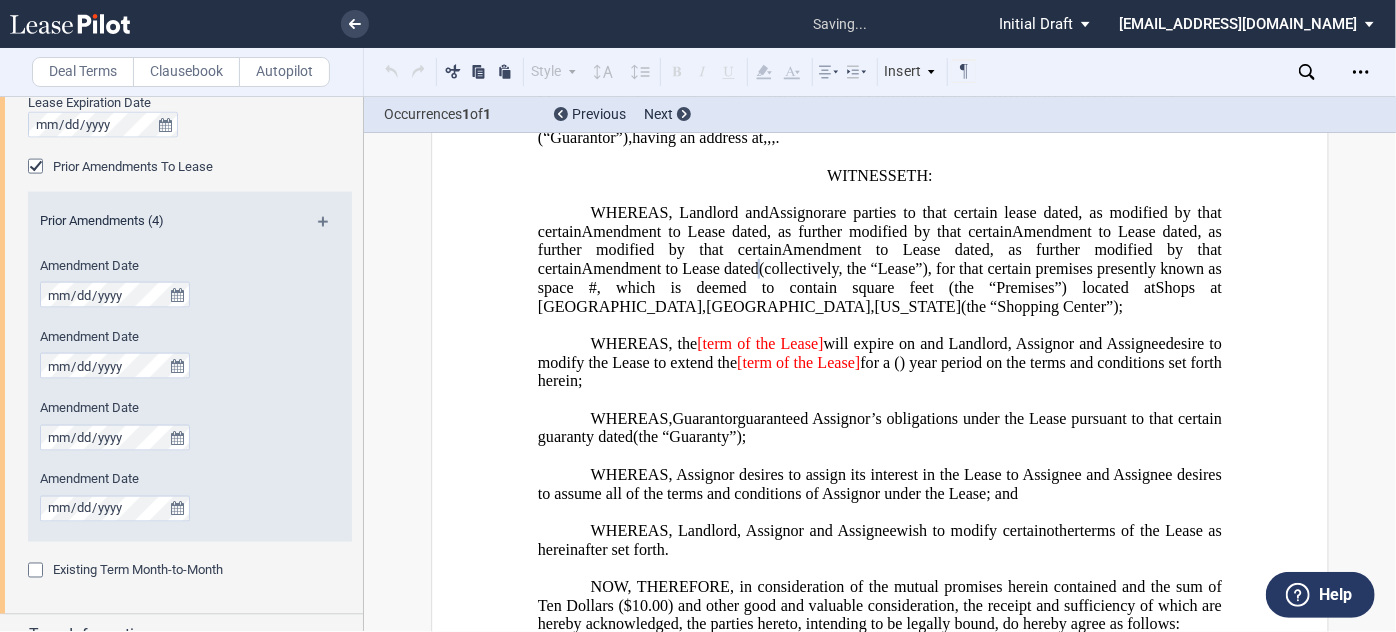 click at bounding box center [331, 229] 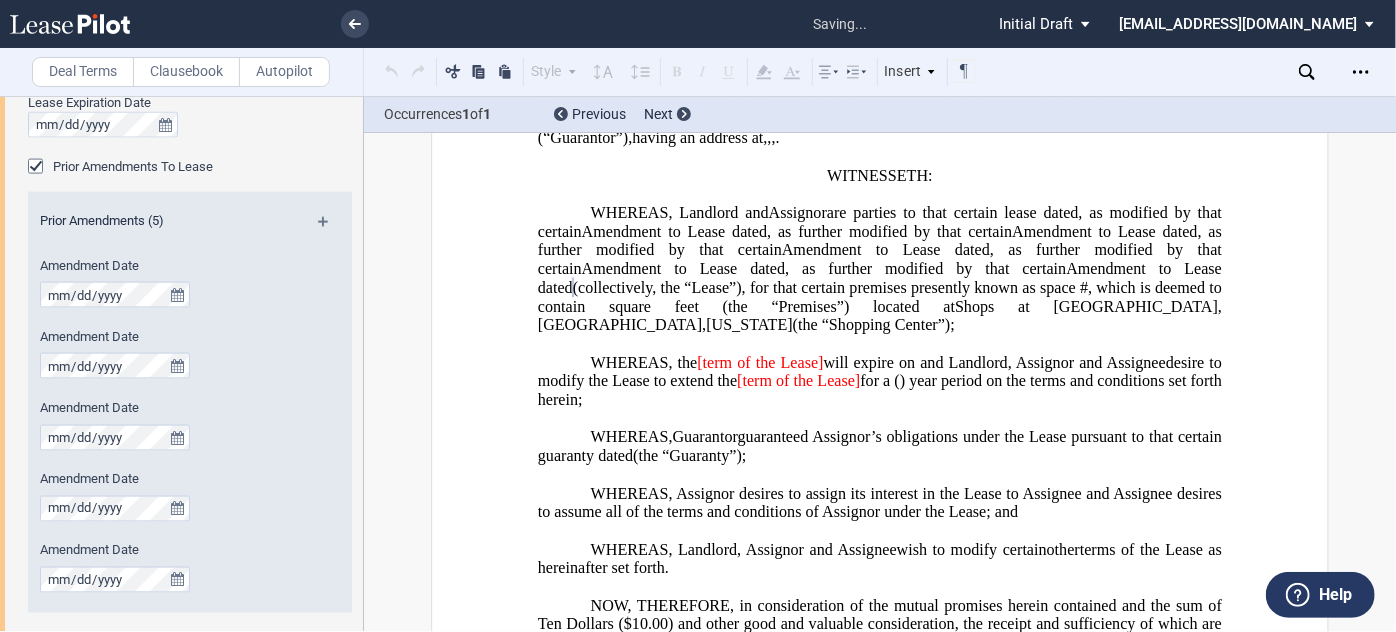 click on "Prior Amendments (5)" at bounding box center (190, 224) 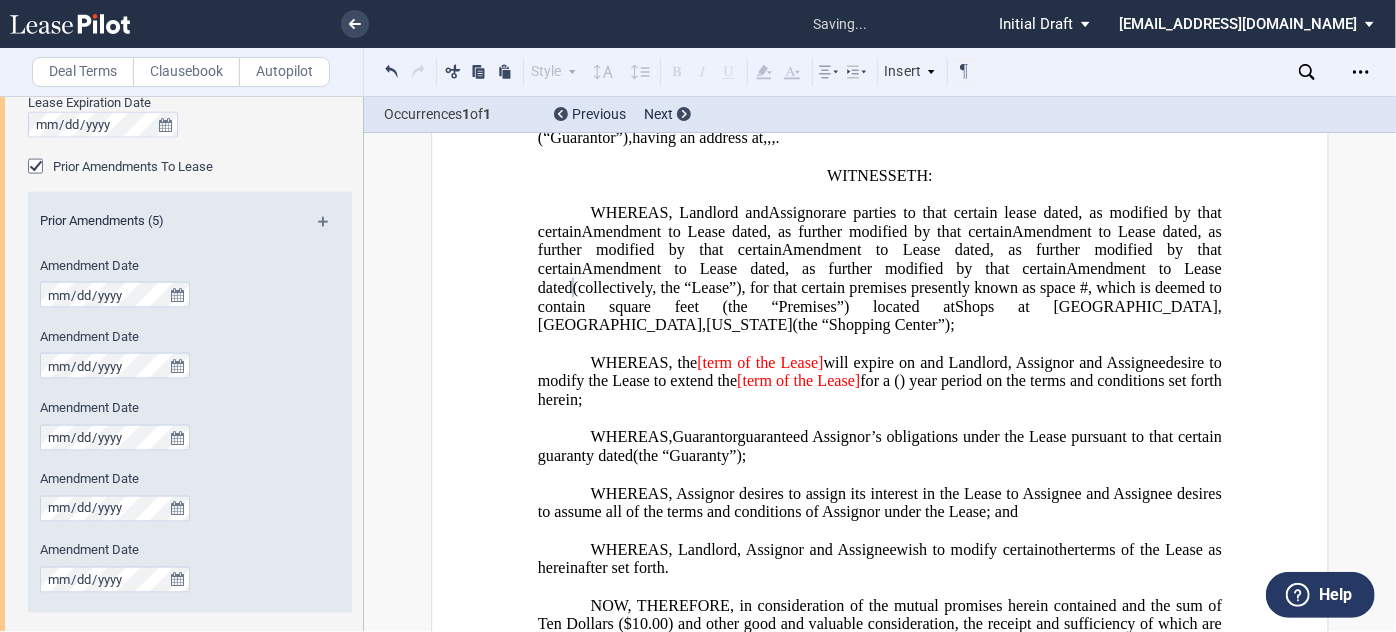 click on "Prior Amendments (5)" at bounding box center (190, 224) 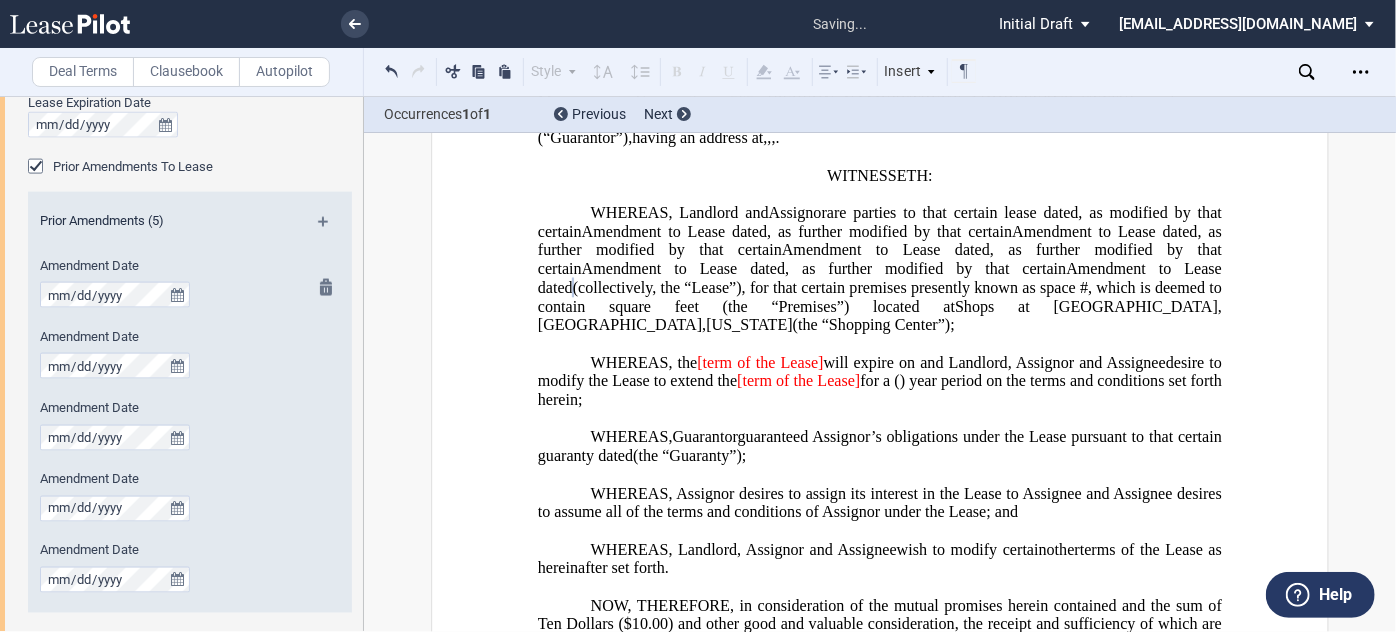 scroll, scrollTop: 1631, scrollLeft: 0, axis: vertical 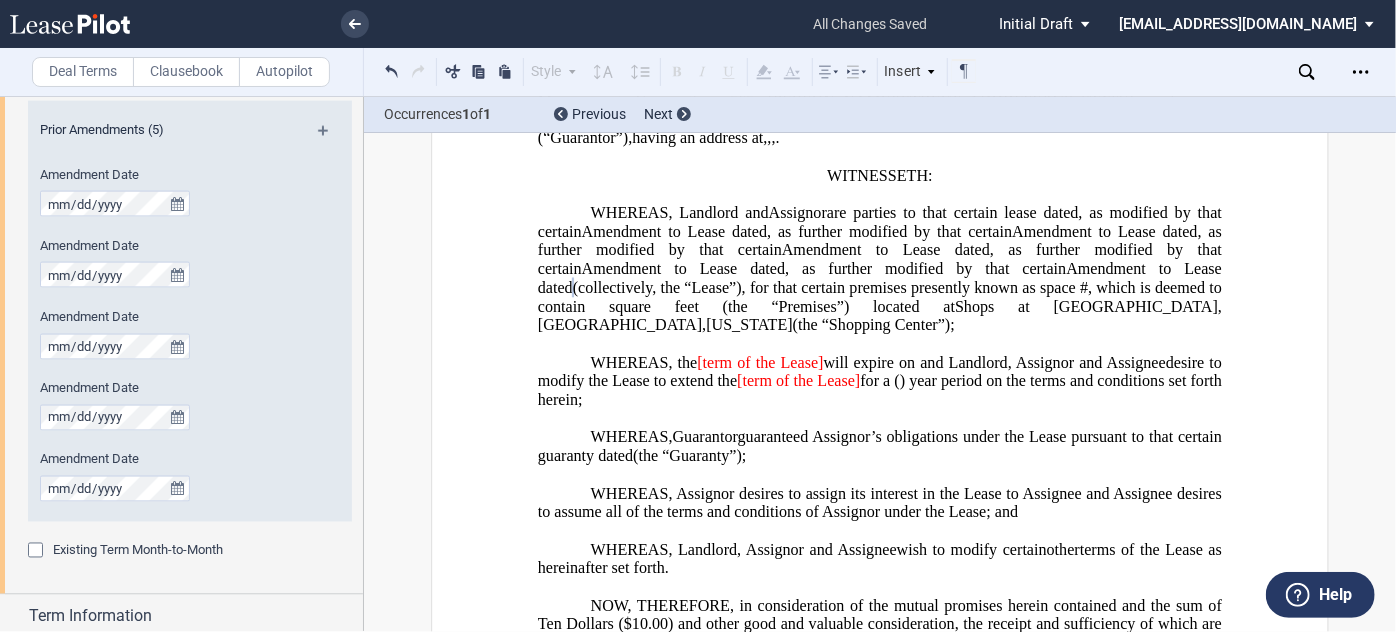 click at bounding box center (331, 138) 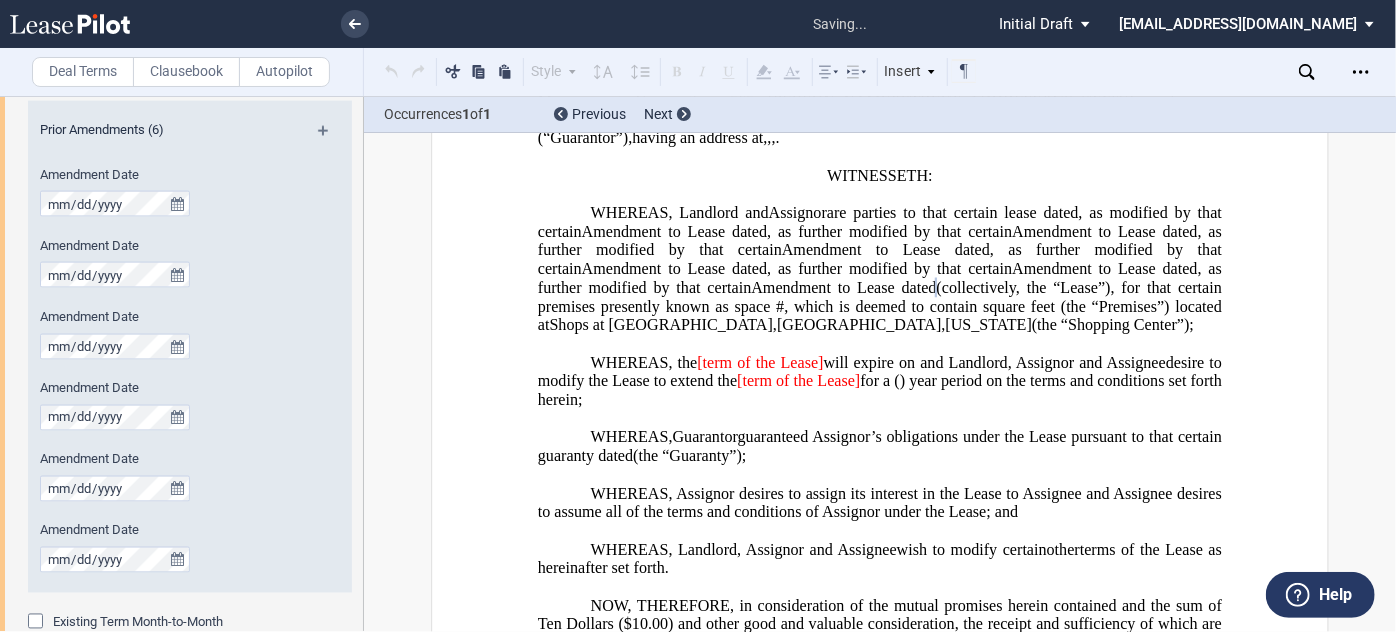 click at bounding box center [331, 138] 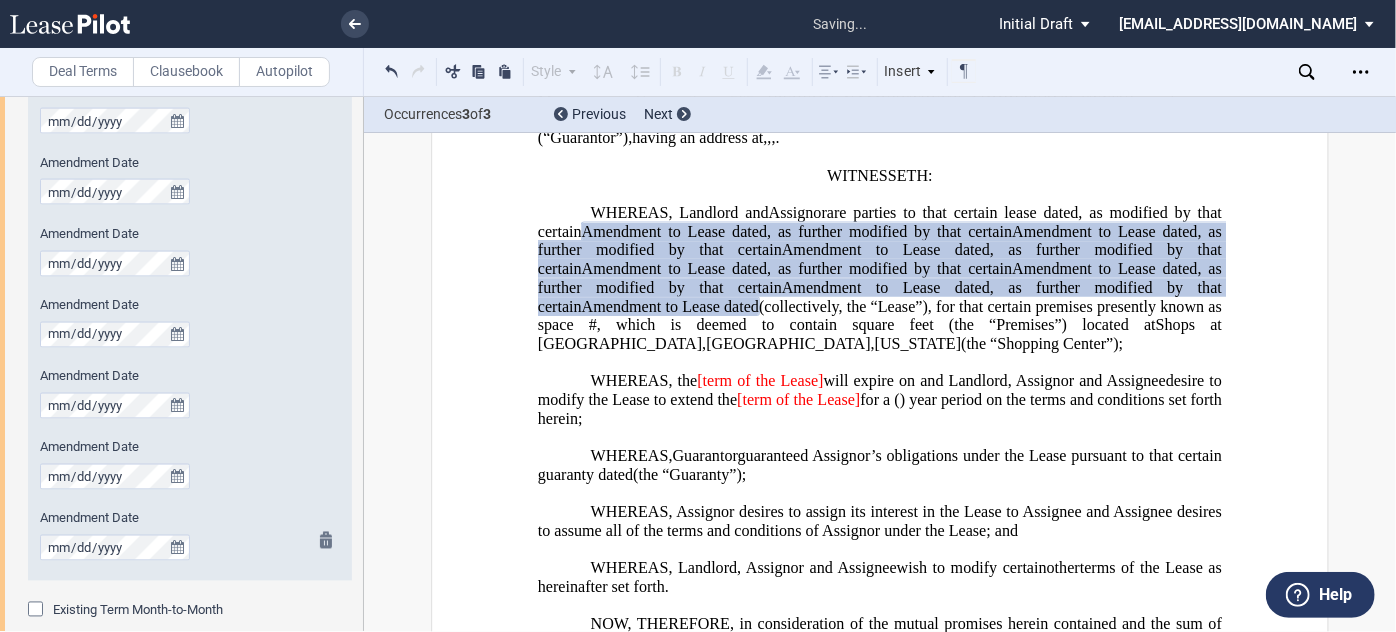 scroll, scrollTop: 1813, scrollLeft: 0, axis: vertical 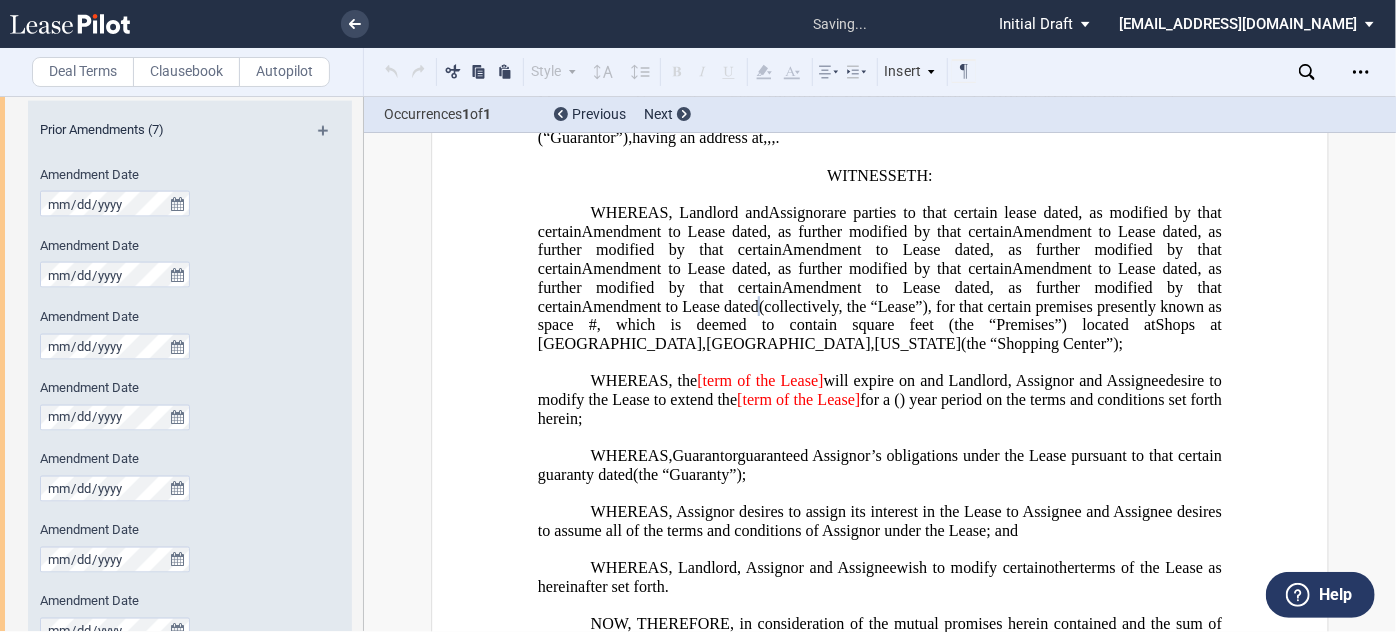 click at bounding box center (331, 138) 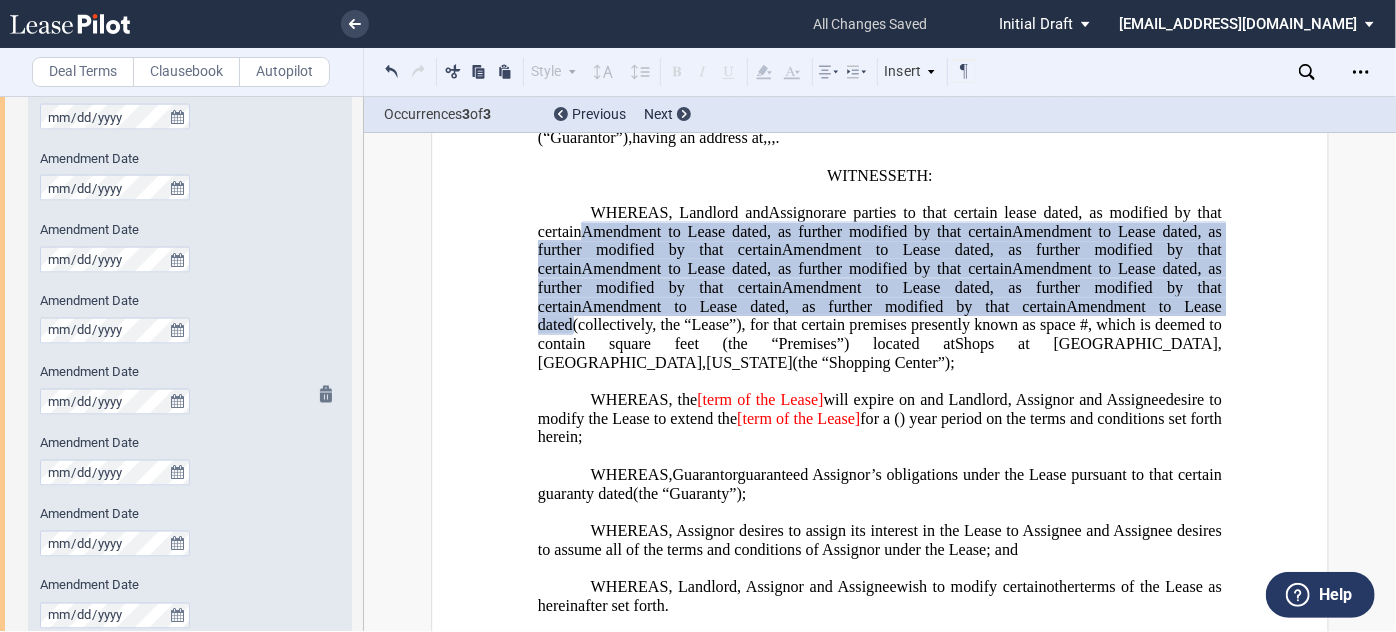 scroll, scrollTop: 1994, scrollLeft: 0, axis: vertical 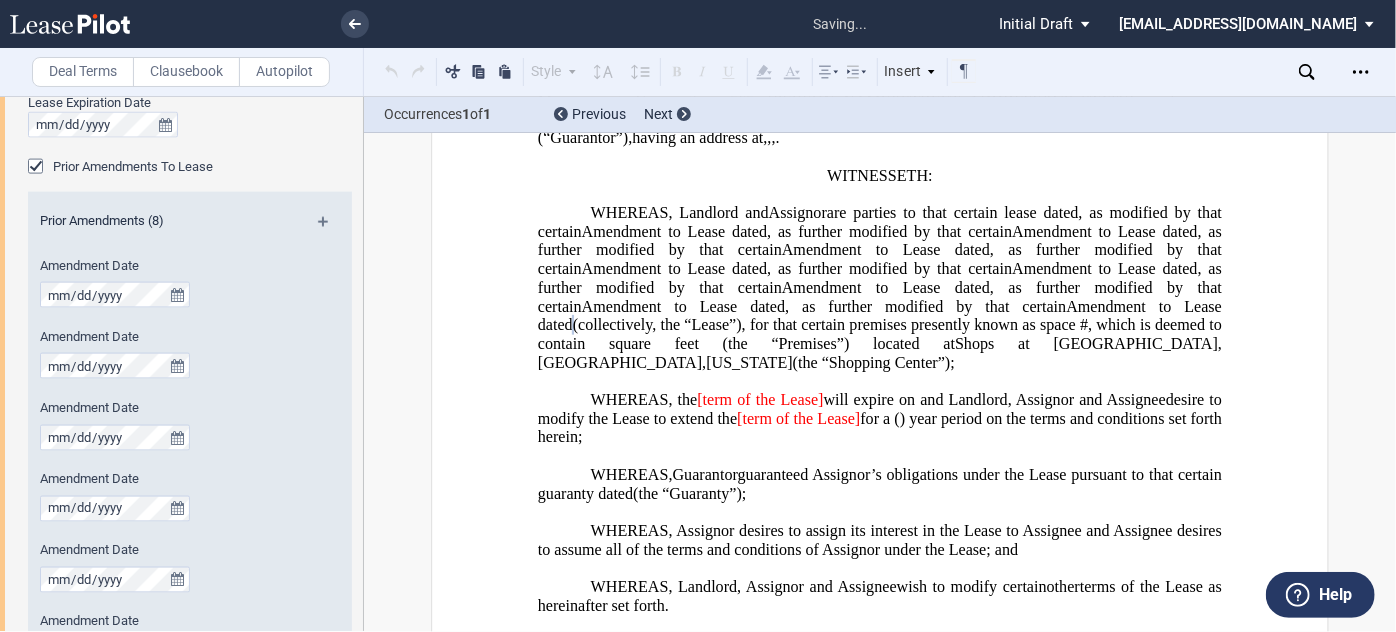 click at bounding box center [331, 229] 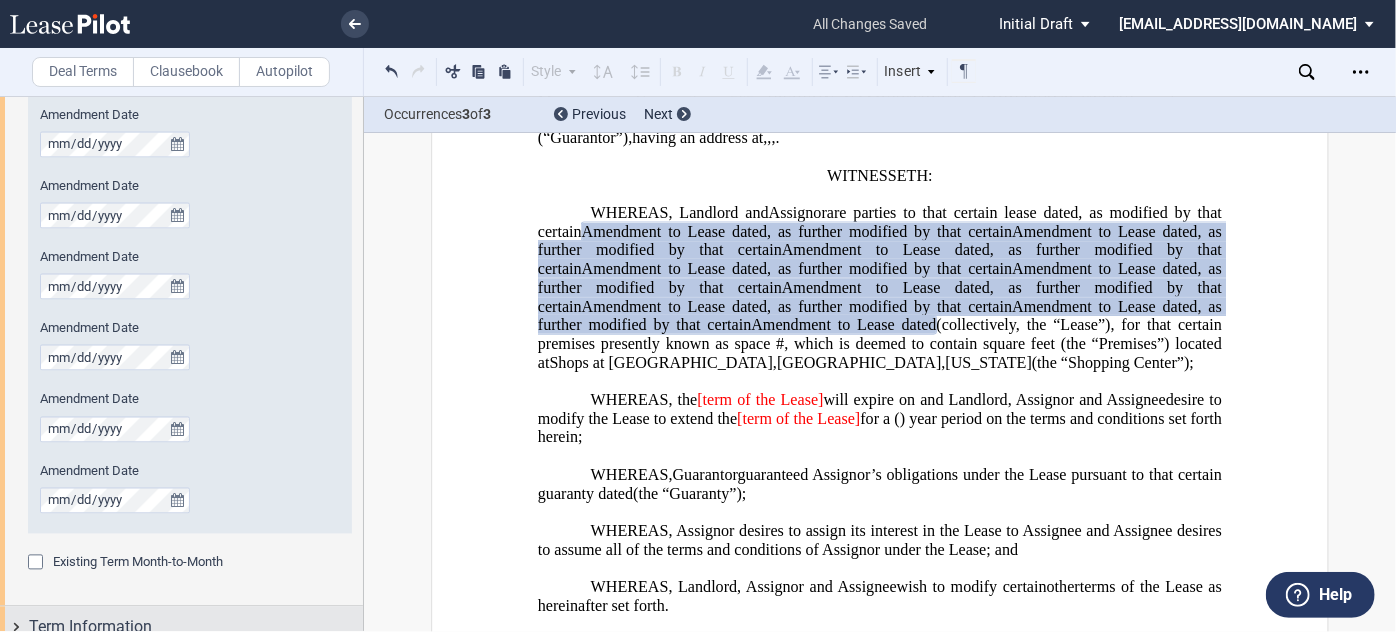 scroll, scrollTop: 1994, scrollLeft: 0, axis: vertical 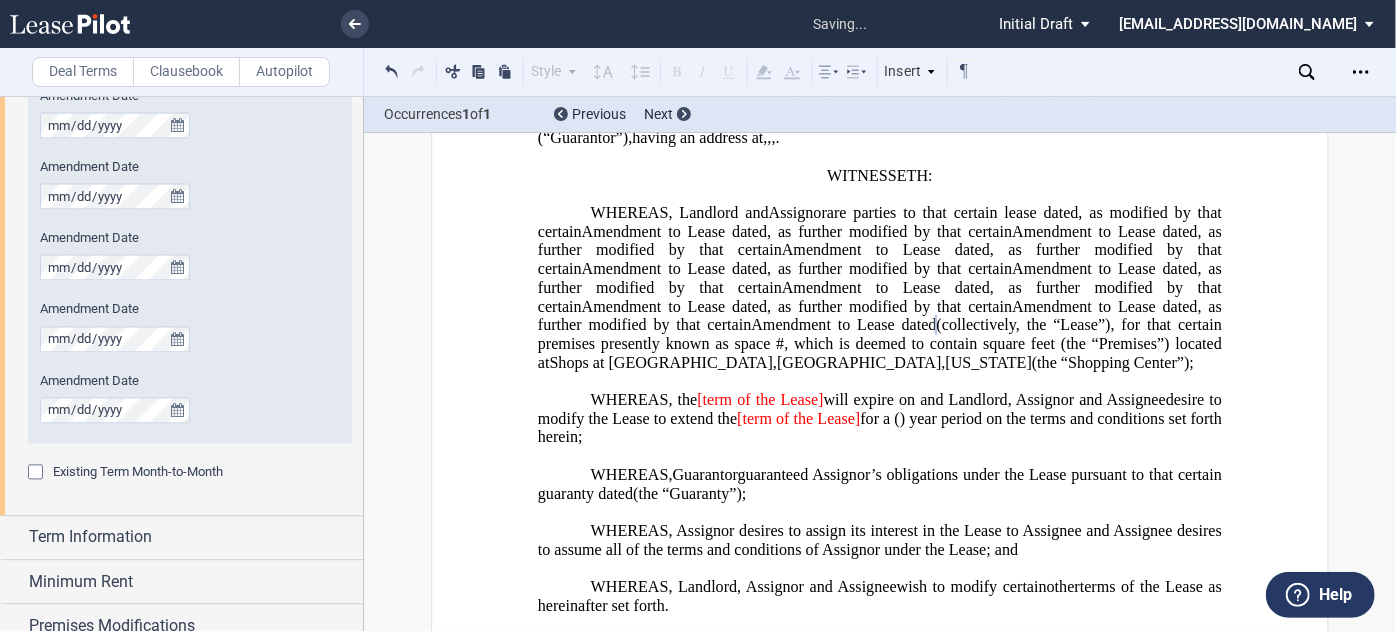 click on "Existing Term Month-to-Month" at bounding box center [190, 484] 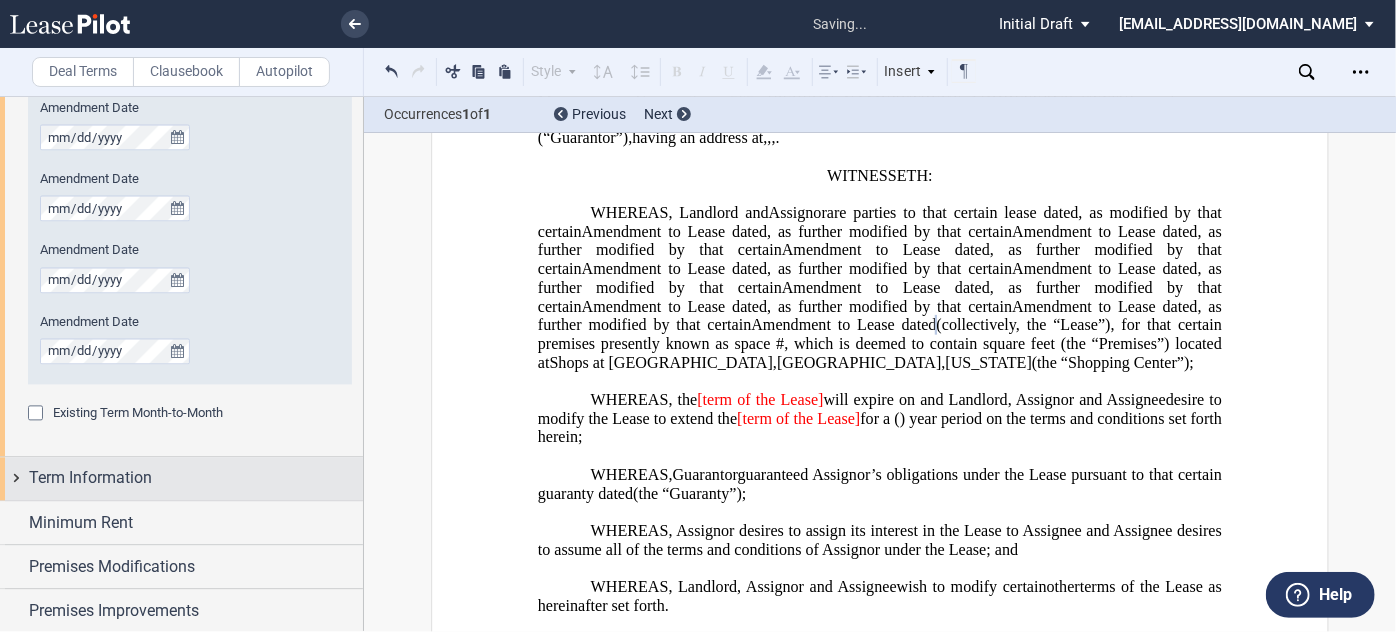 scroll, scrollTop: 2085, scrollLeft: 0, axis: vertical 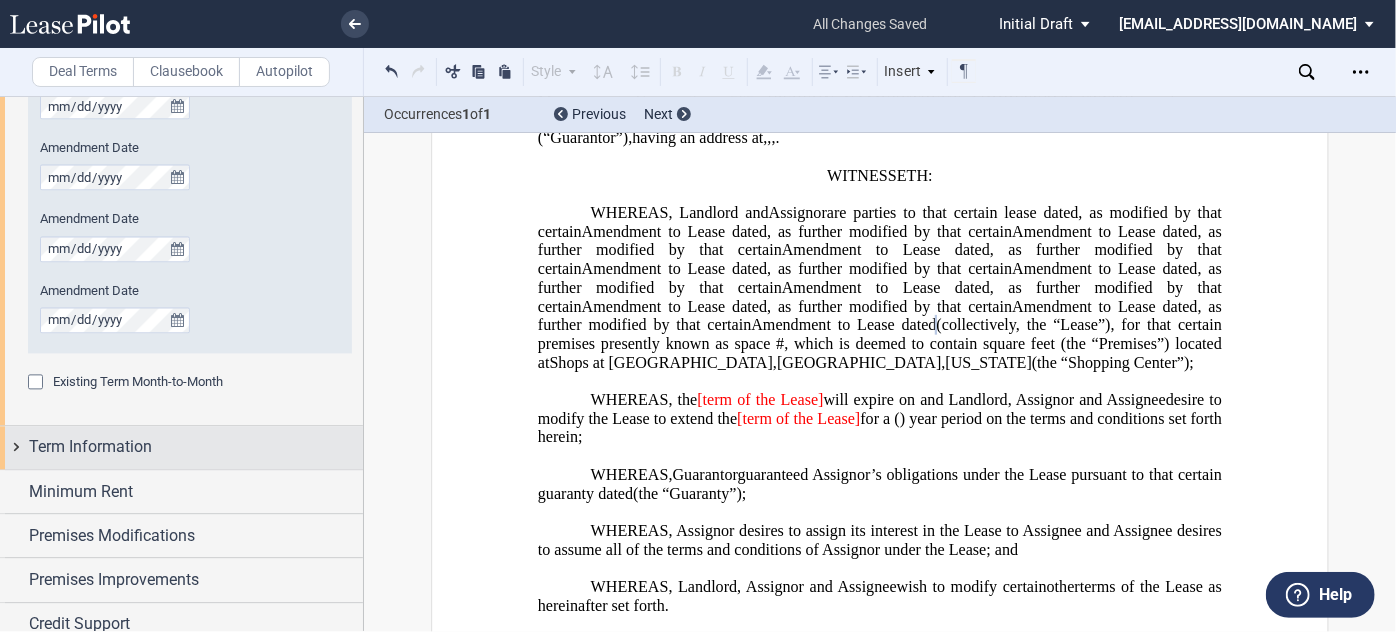 click on "Term Information" at bounding box center (196, 447) 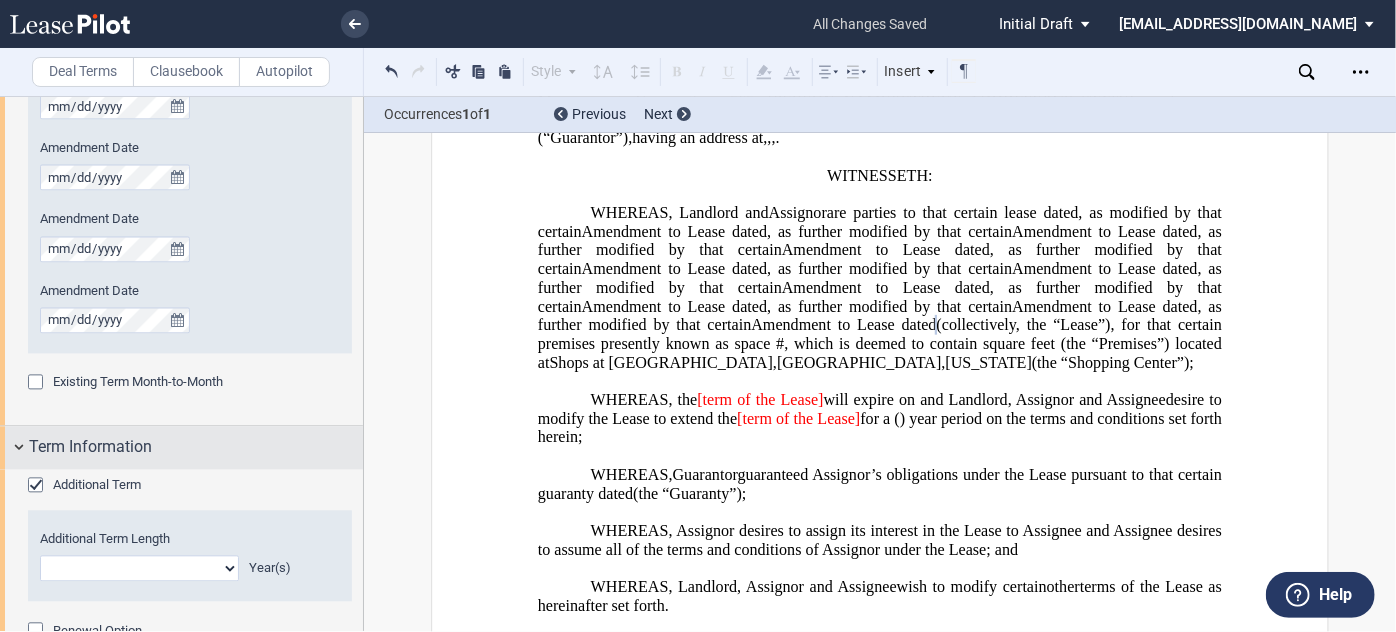 click 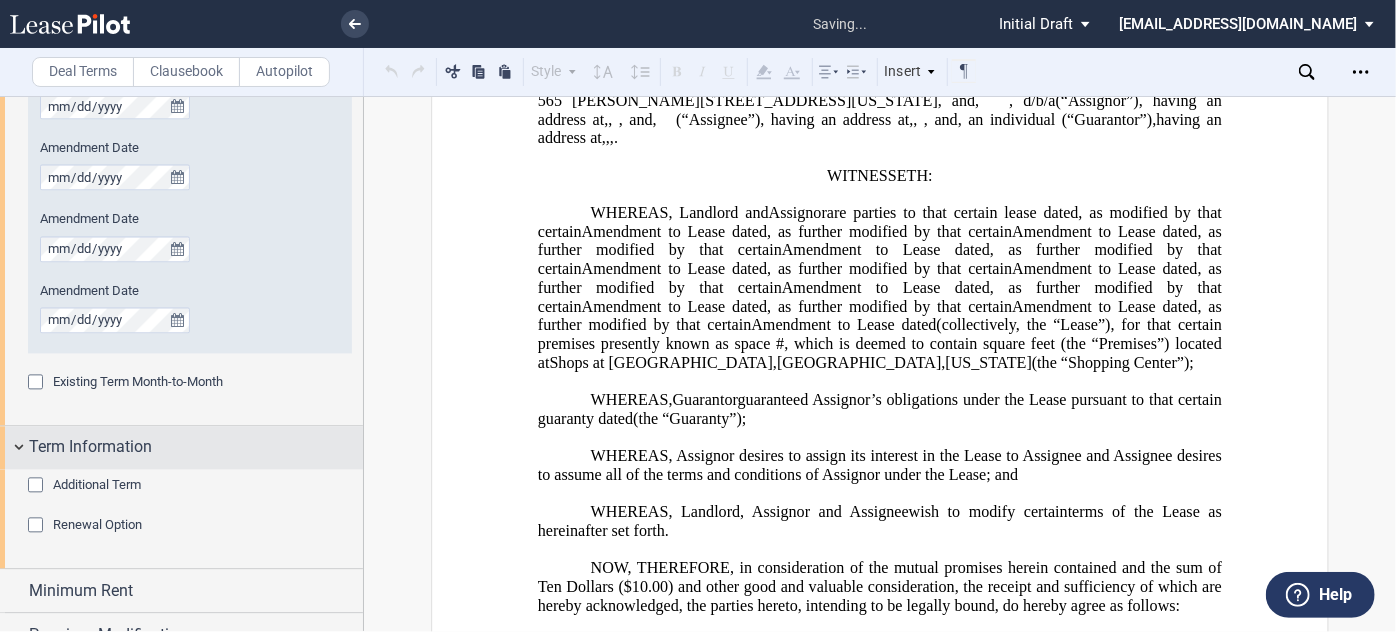 click on "Term Information" at bounding box center [196, 447] 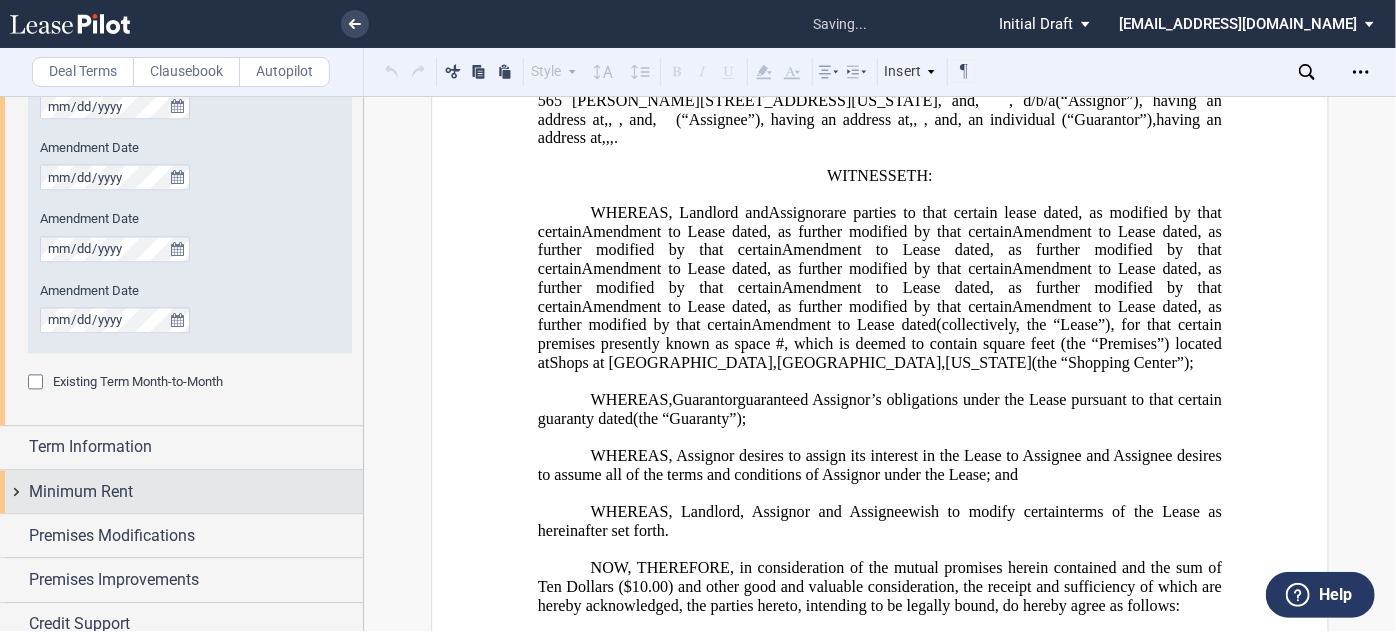 click on "Minimum Rent" at bounding box center (196, 492) 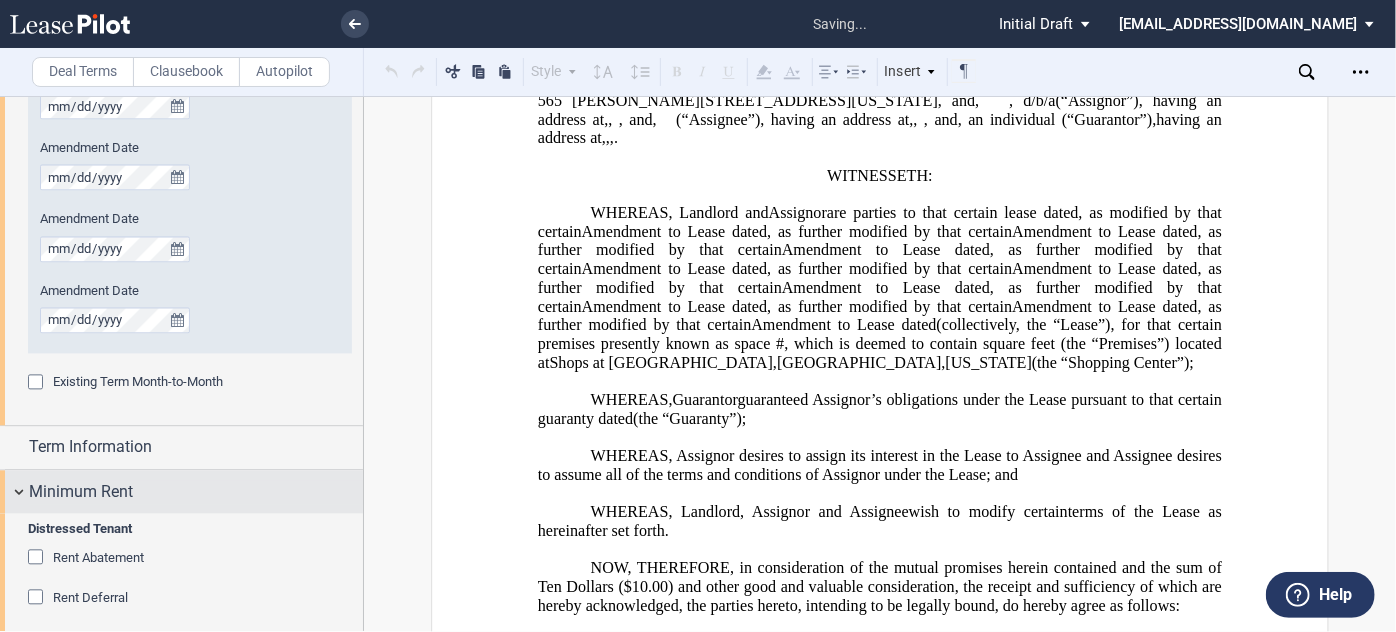 scroll, scrollTop: 2143, scrollLeft: 0, axis: vertical 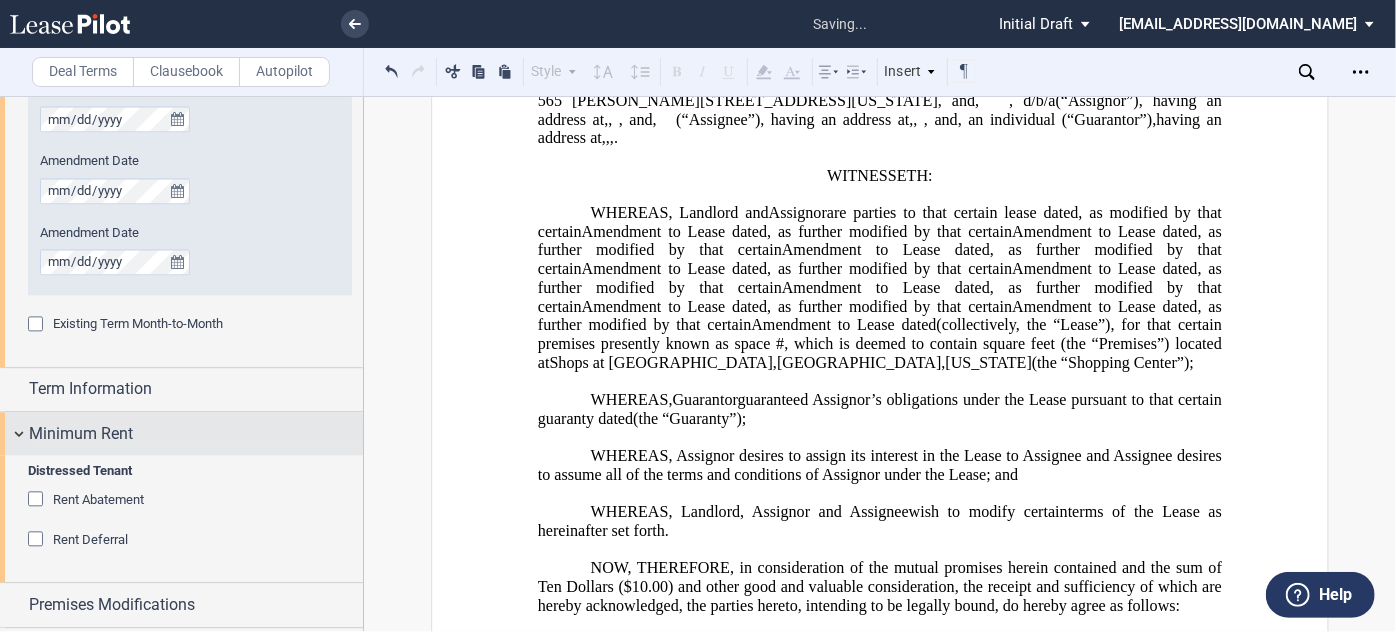 click on "Minimum Rent" at bounding box center [196, 434] 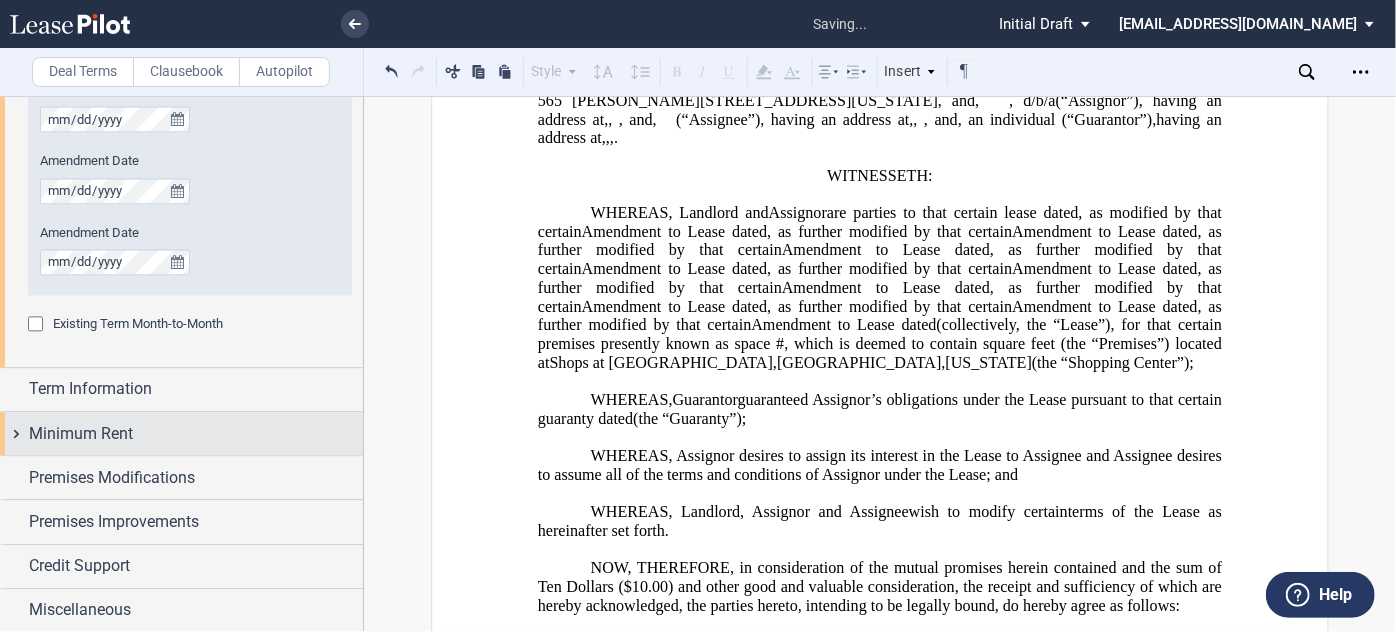 scroll, scrollTop: 2142, scrollLeft: 0, axis: vertical 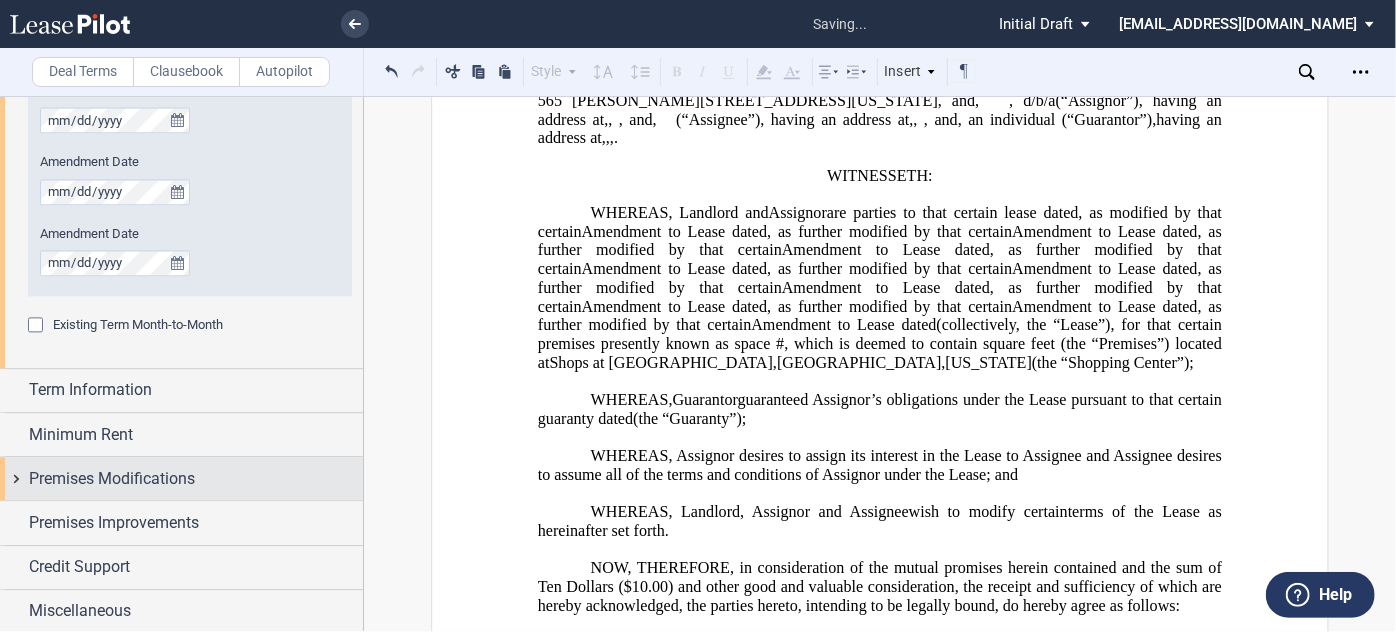 click on "Premises Modifications" at bounding box center [112, 479] 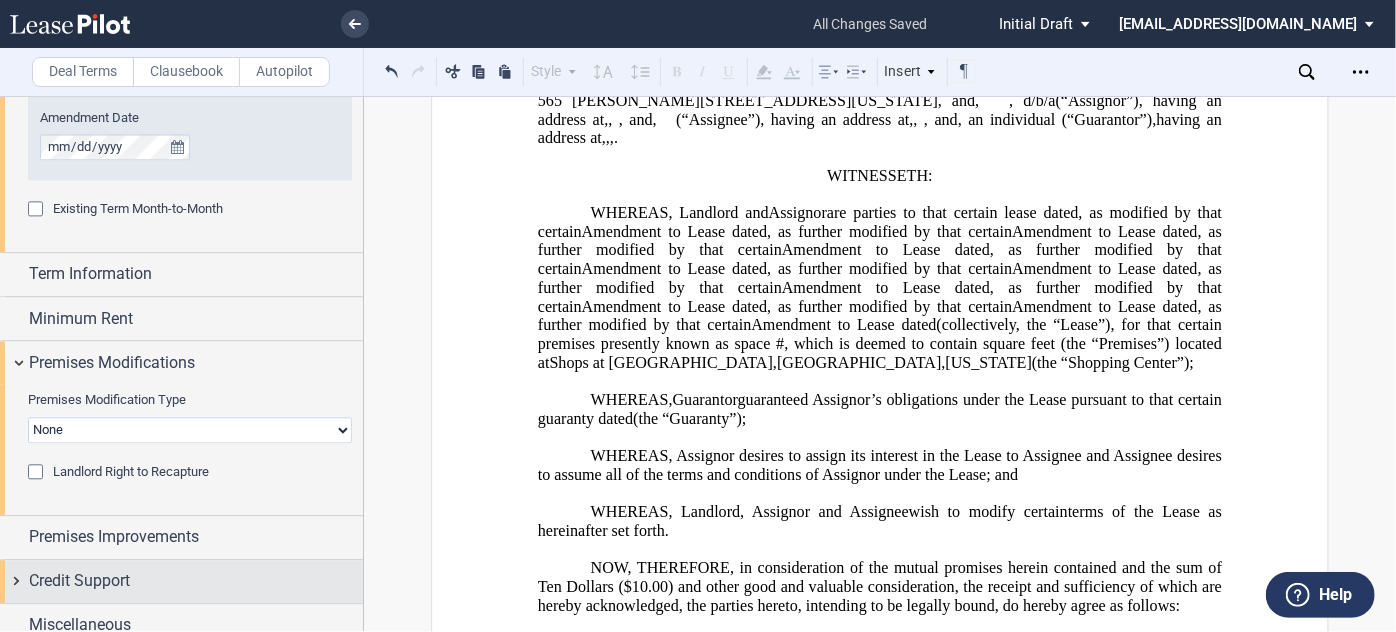 scroll, scrollTop: 2272, scrollLeft: 0, axis: vertical 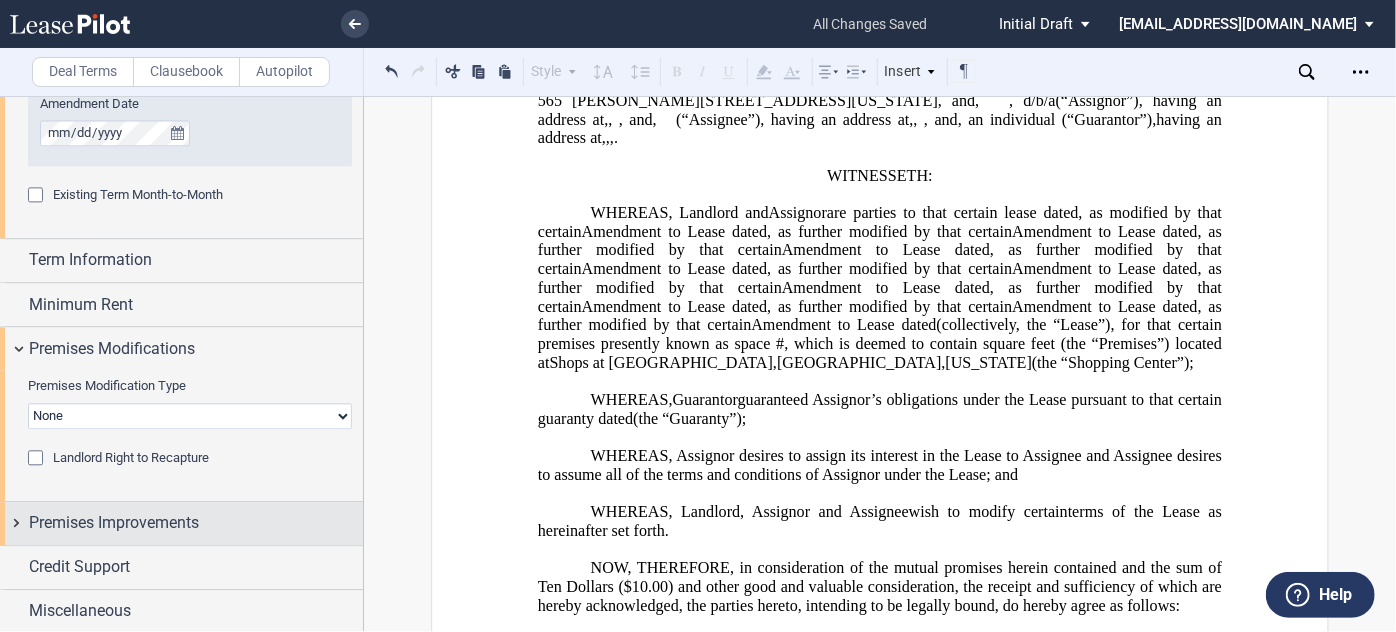 click on "Premises Improvements" at bounding box center (114, 523) 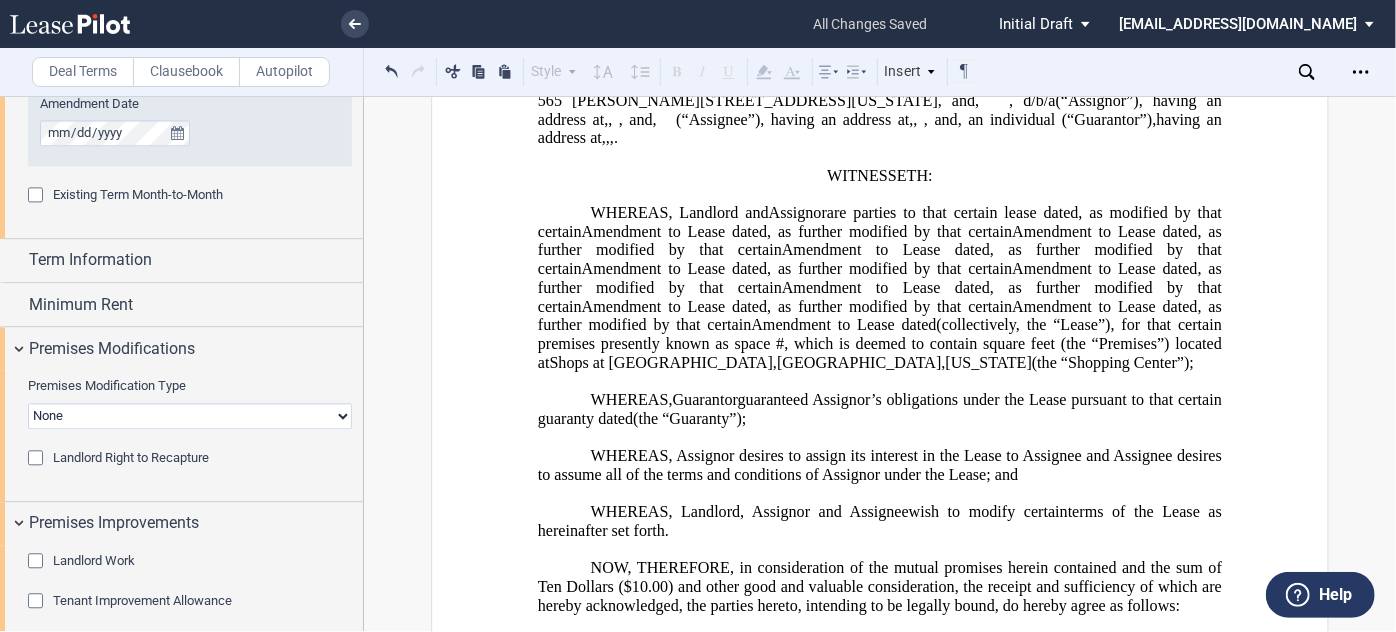 scroll, scrollTop: 2411, scrollLeft: 0, axis: vertical 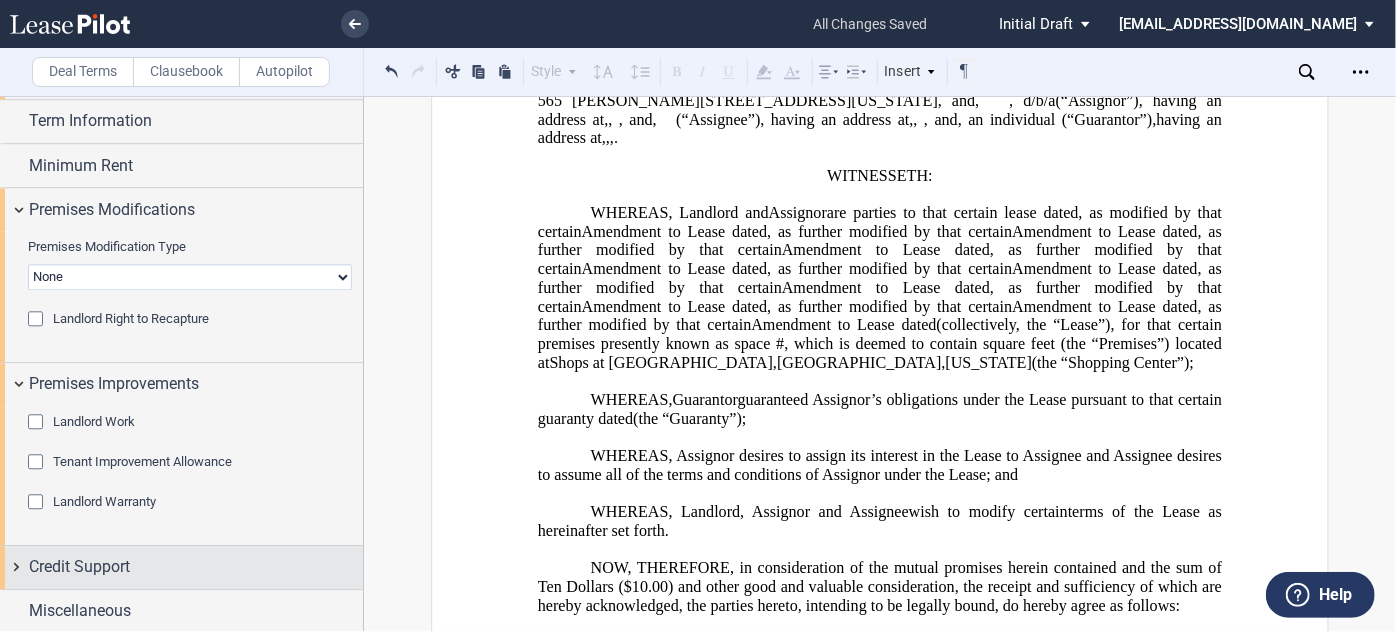 click on "Credit Support" at bounding box center (181, 567) 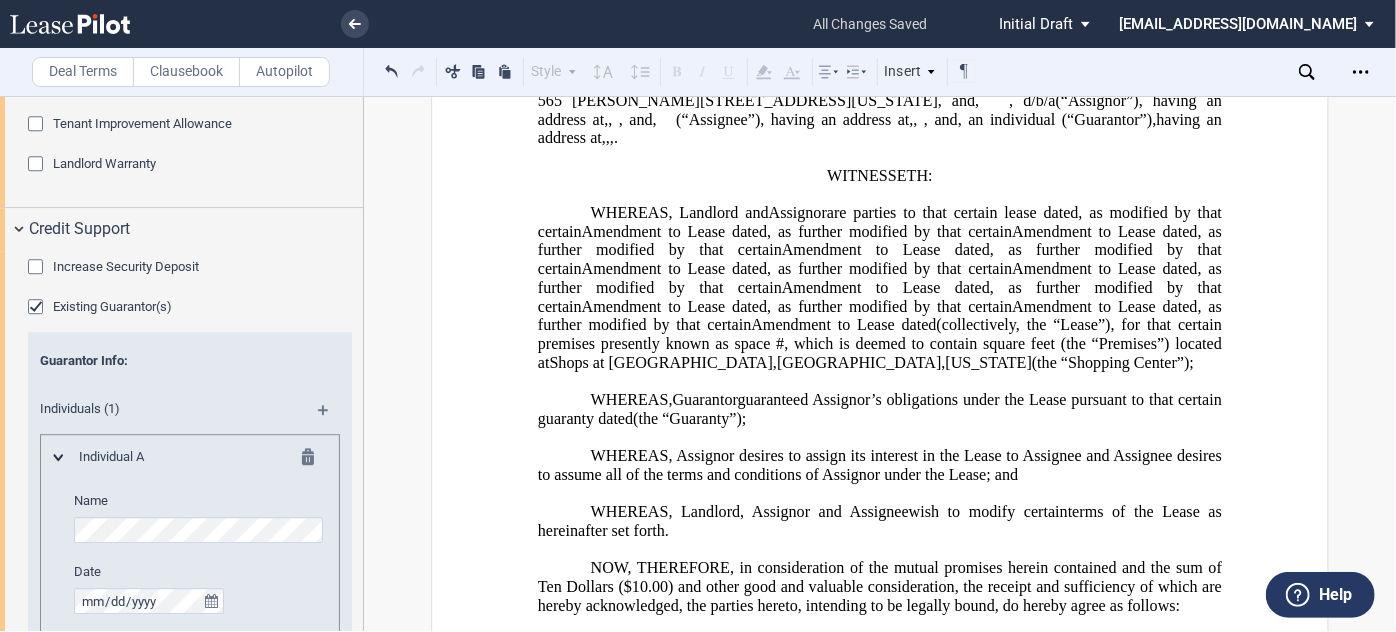 scroll, scrollTop: 2775, scrollLeft: 0, axis: vertical 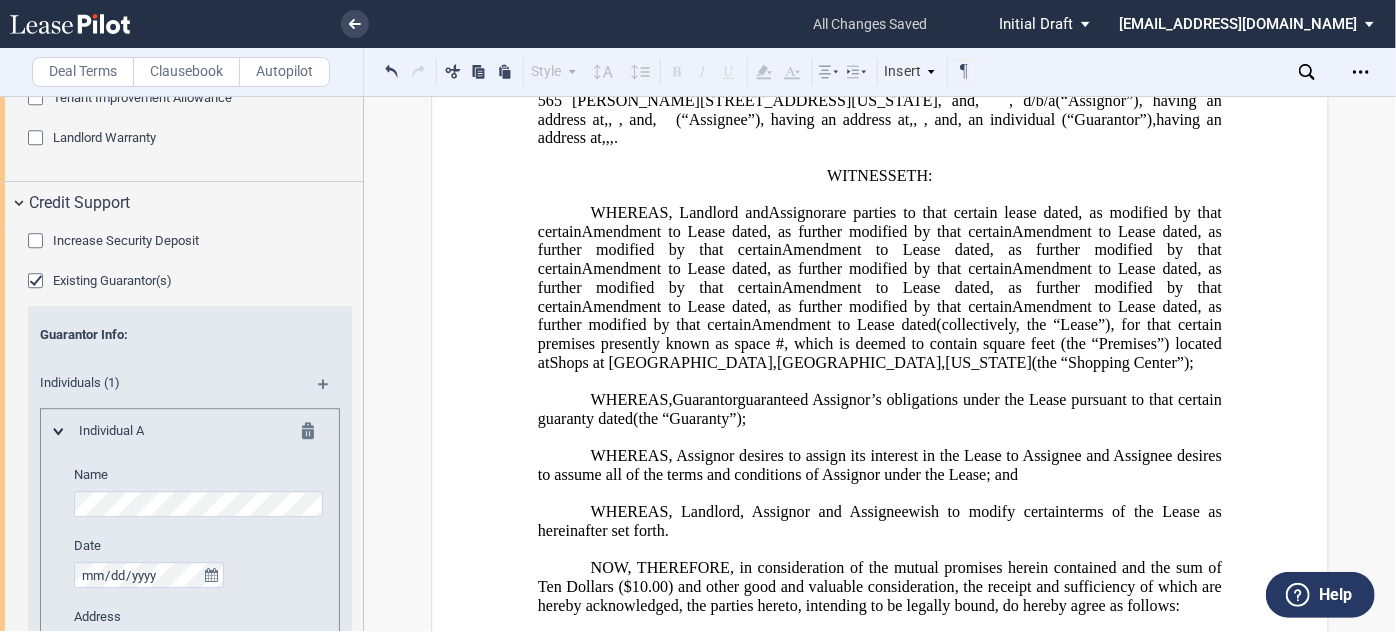 click 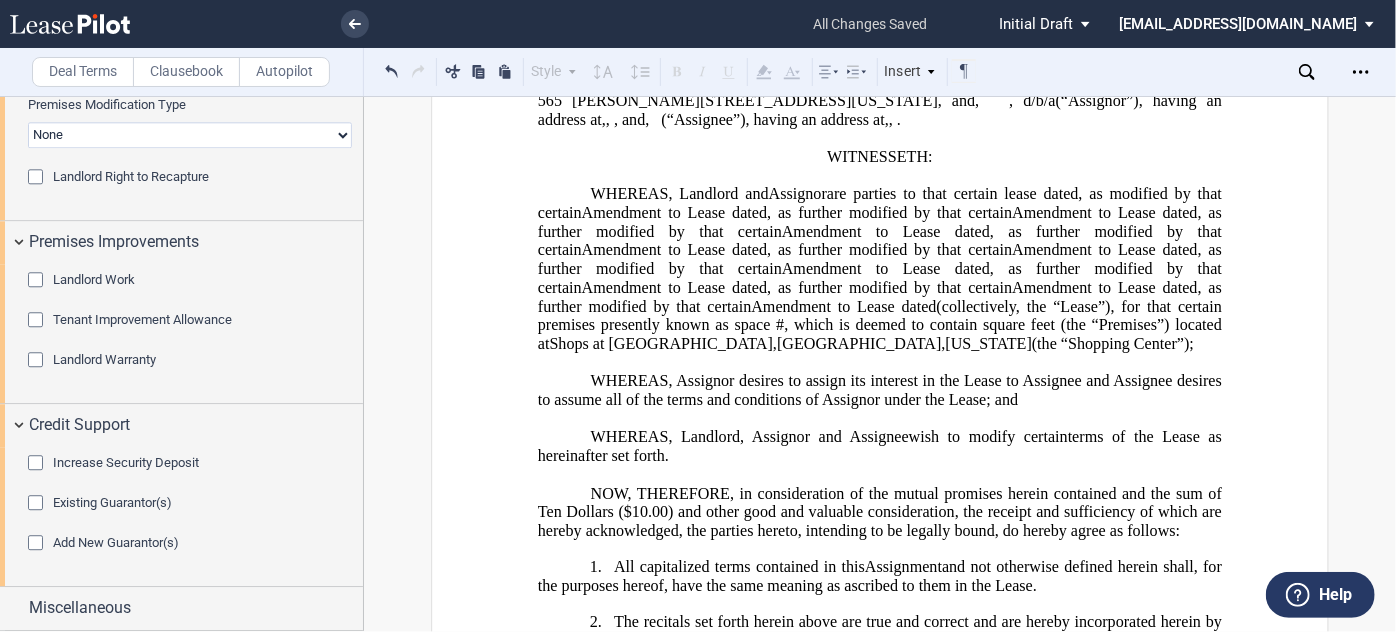 scroll, scrollTop: 2550, scrollLeft: 0, axis: vertical 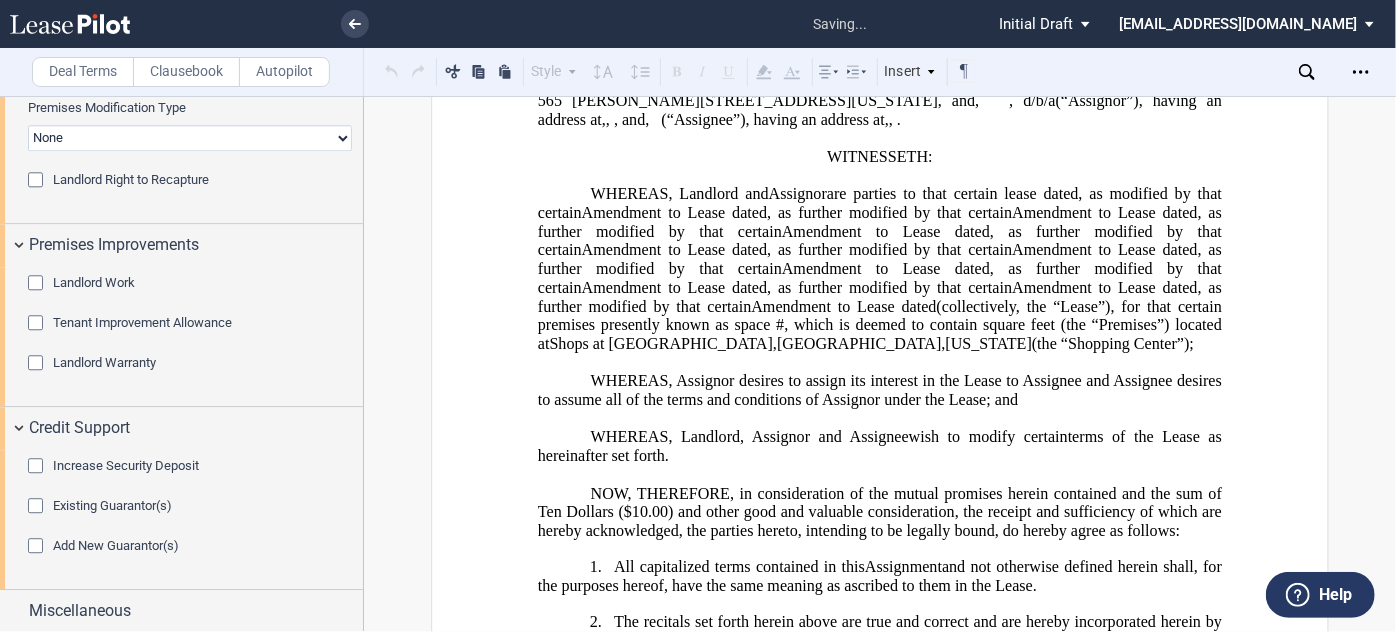 click on "Add New Guarantor(s)" at bounding box center (116, 545) 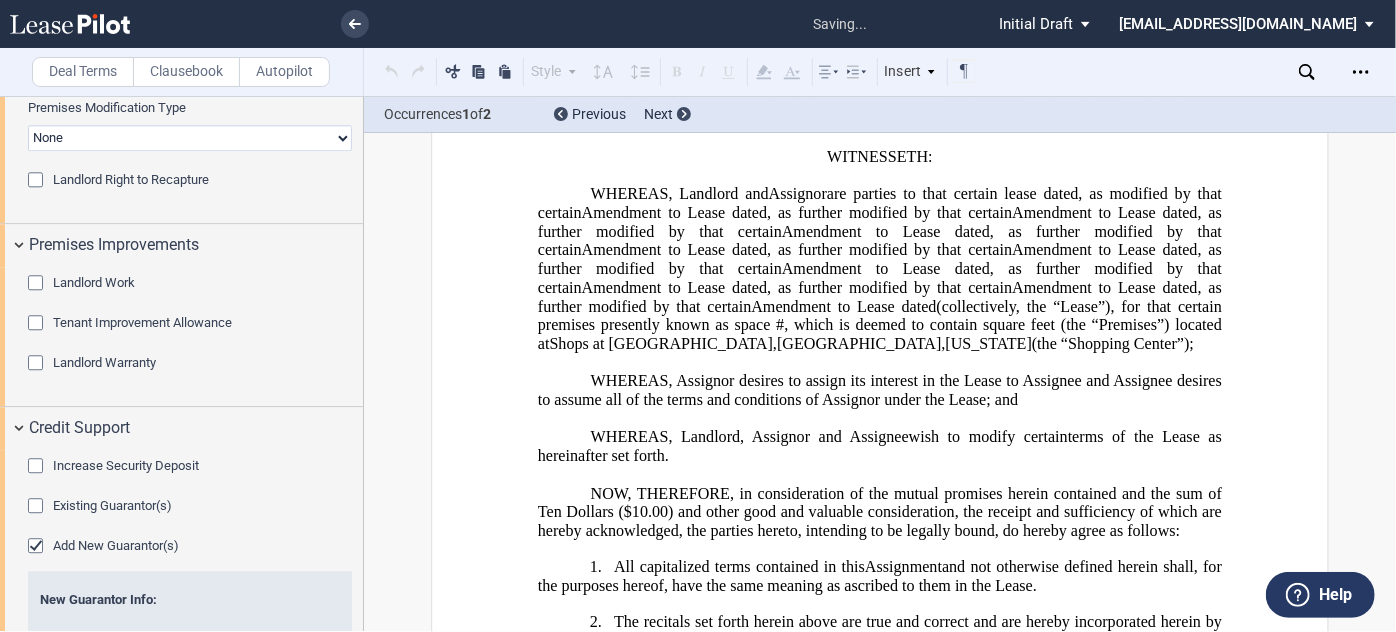 scroll, scrollTop: 2914, scrollLeft: 0, axis: vertical 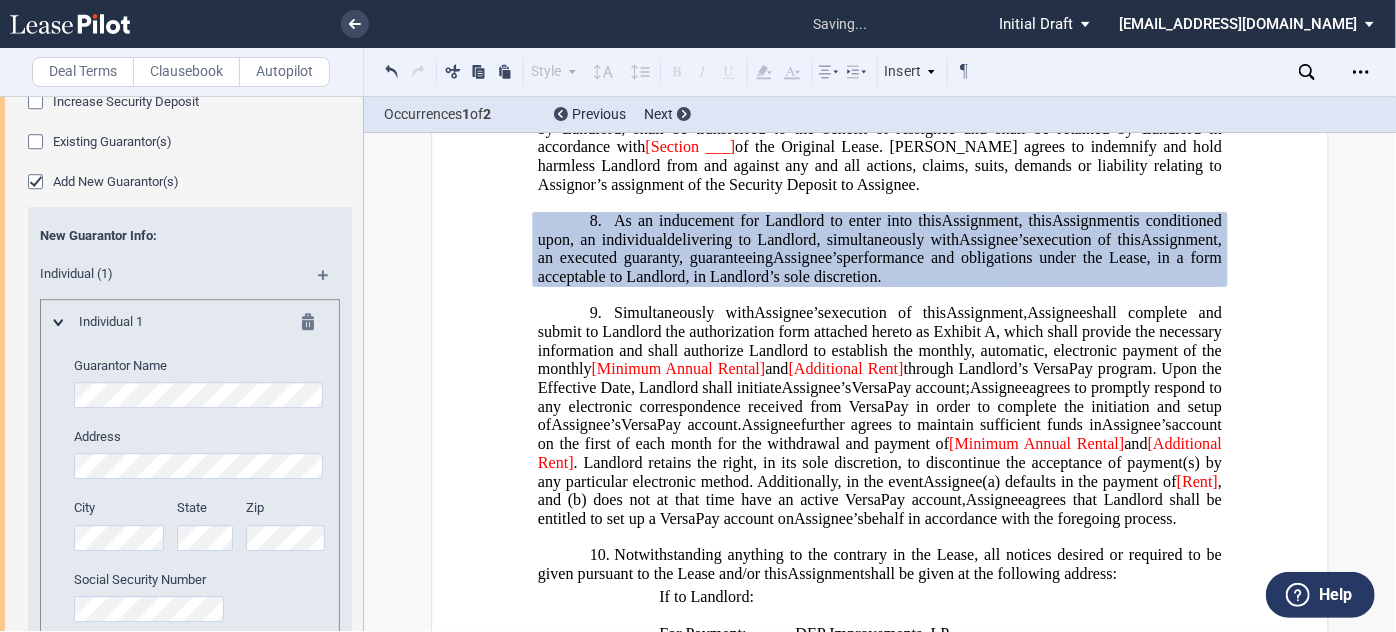 click at bounding box center (314, 325) 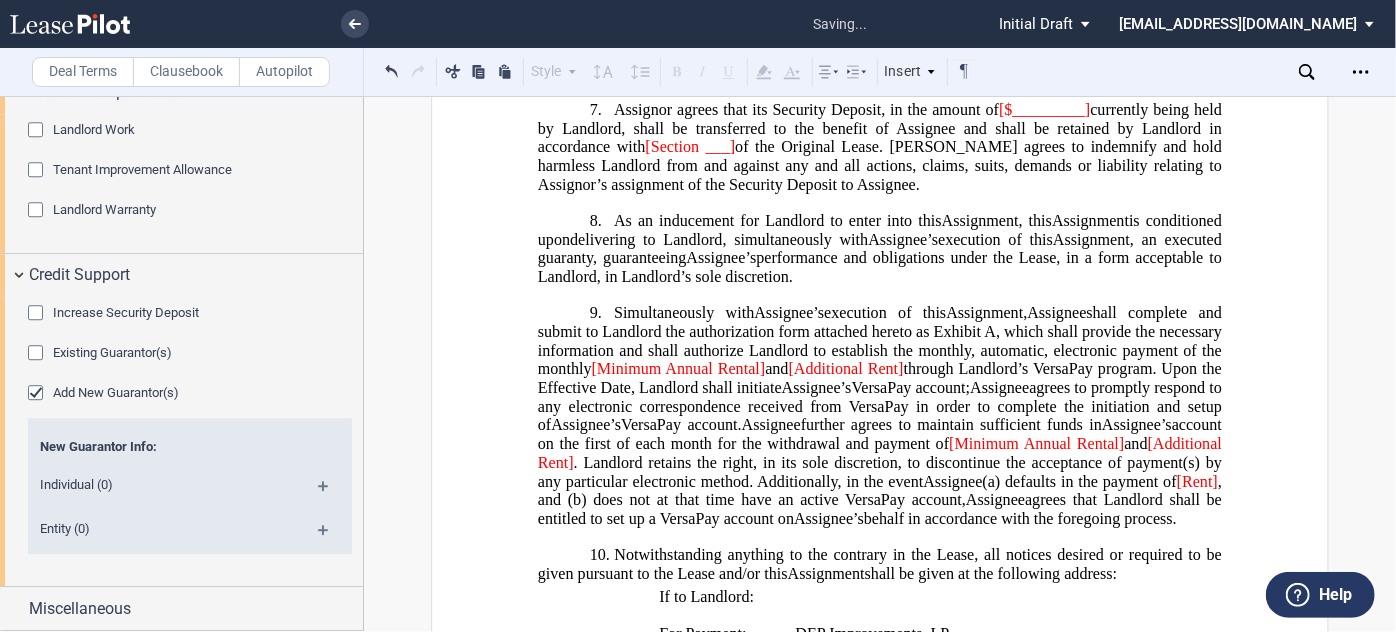 scroll, scrollTop: 2700, scrollLeft: 0, axis: vertical 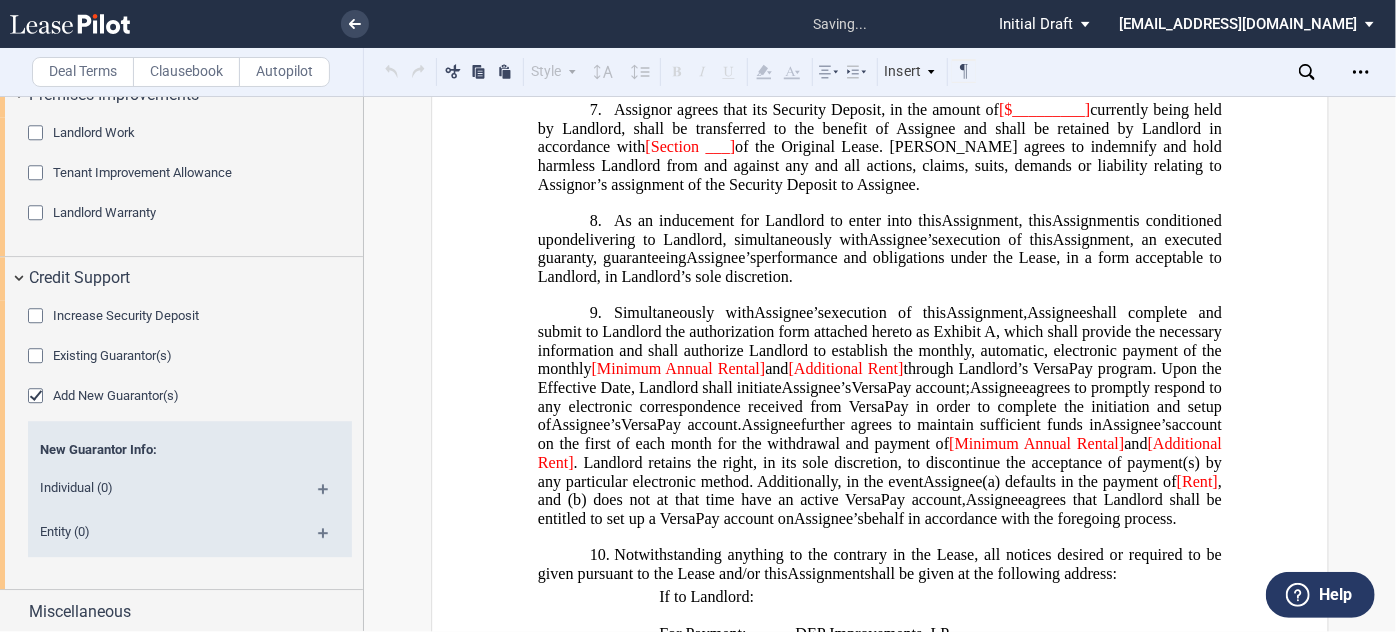 drag, startPoint x: 316, startPoint y: 533, endPoint x: 432, endPoint y: 614, distance: 141.48145 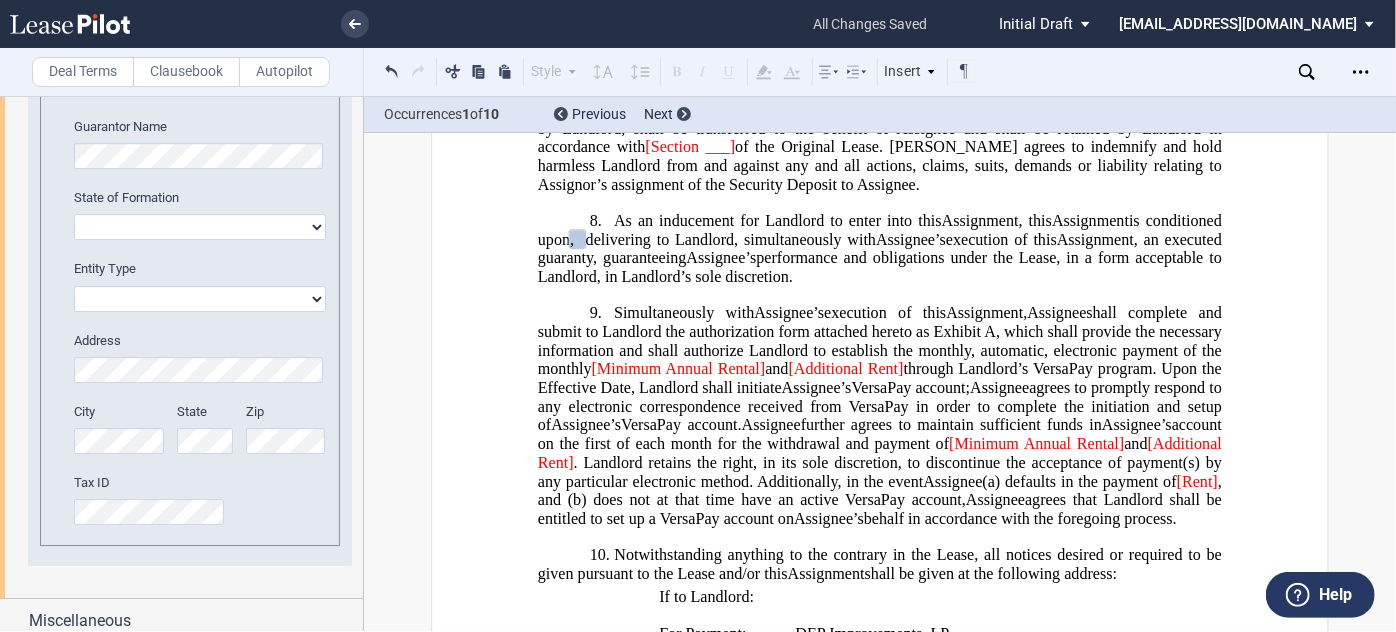scroll, scrollTop: 3206, scrollLeft: 0, axis: vertical 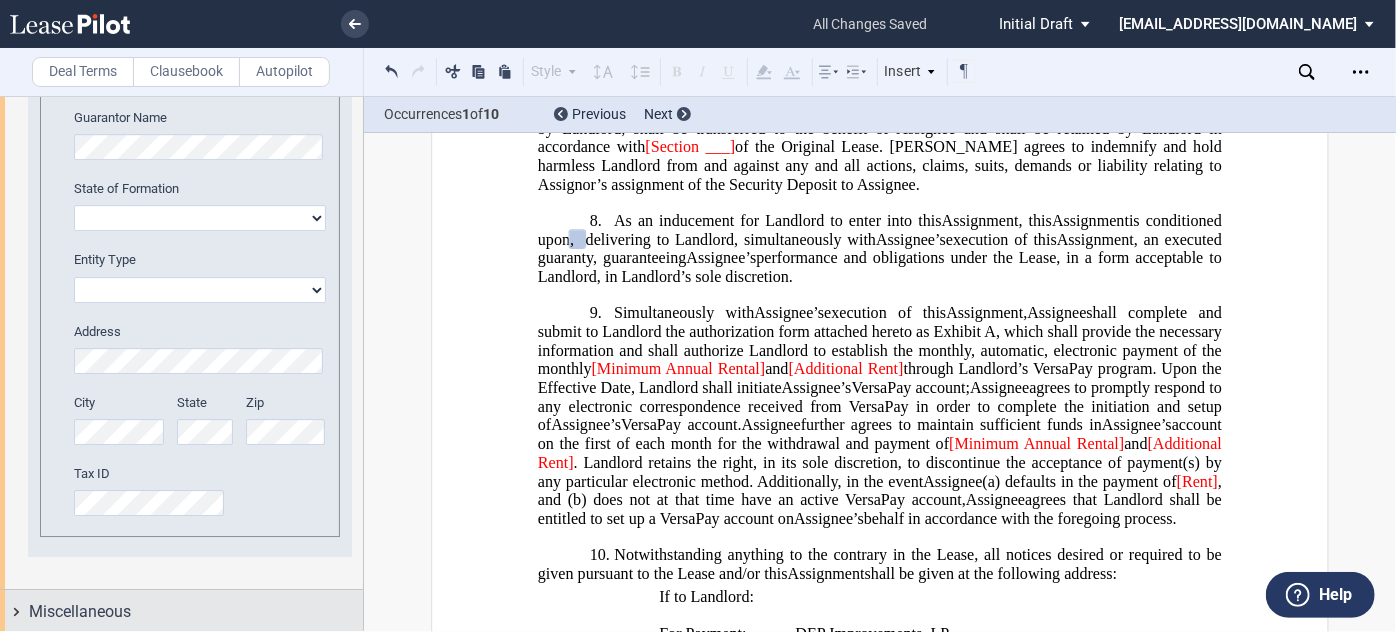 click on "Miscellaneous" at bounding box center [181, 611] 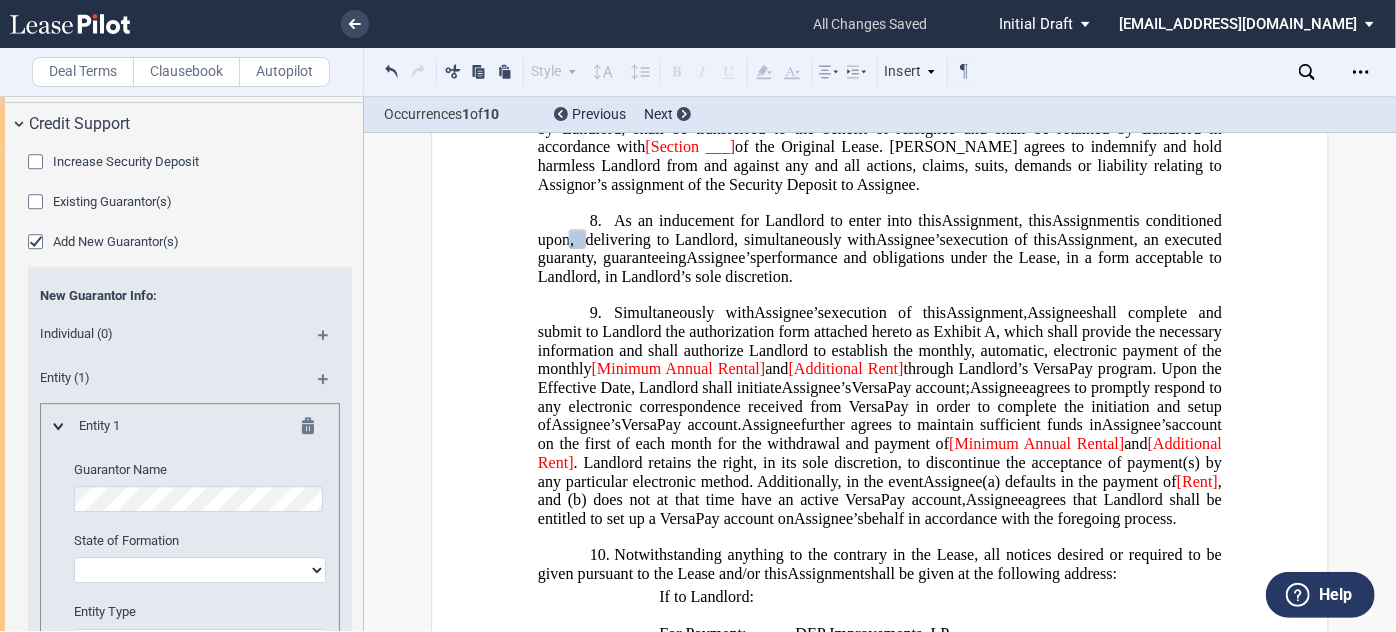 scroll, scrollTop: 3030, scrollLeft: 0, axis: vertical 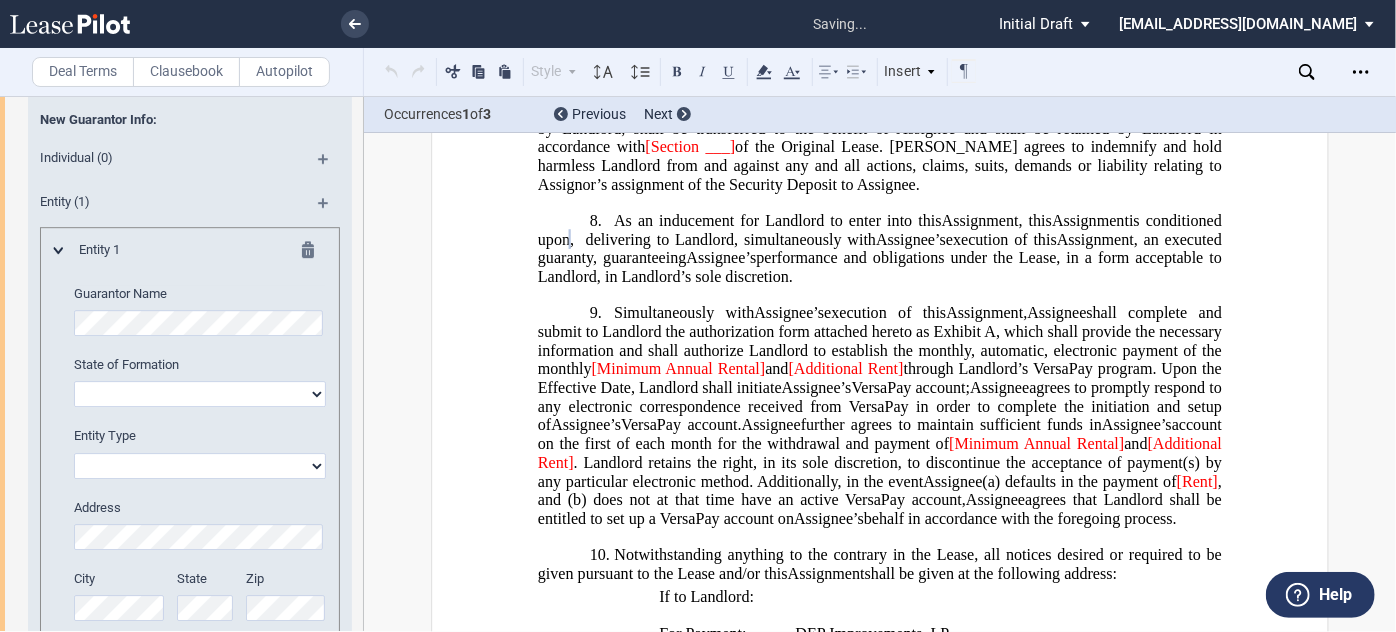 select on "[US_STATE]" 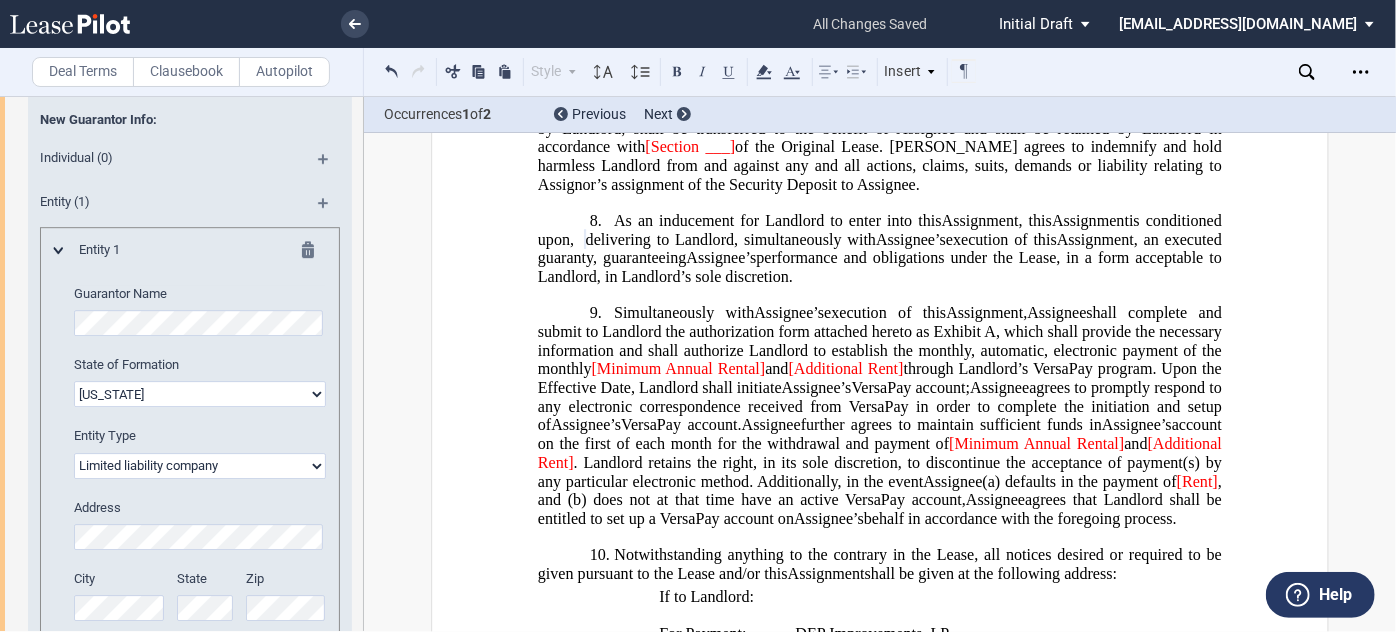 click on "Corporation
Limited liability company
General Partnership
Limited Partnership
Other" at bounding box center [200, 466] 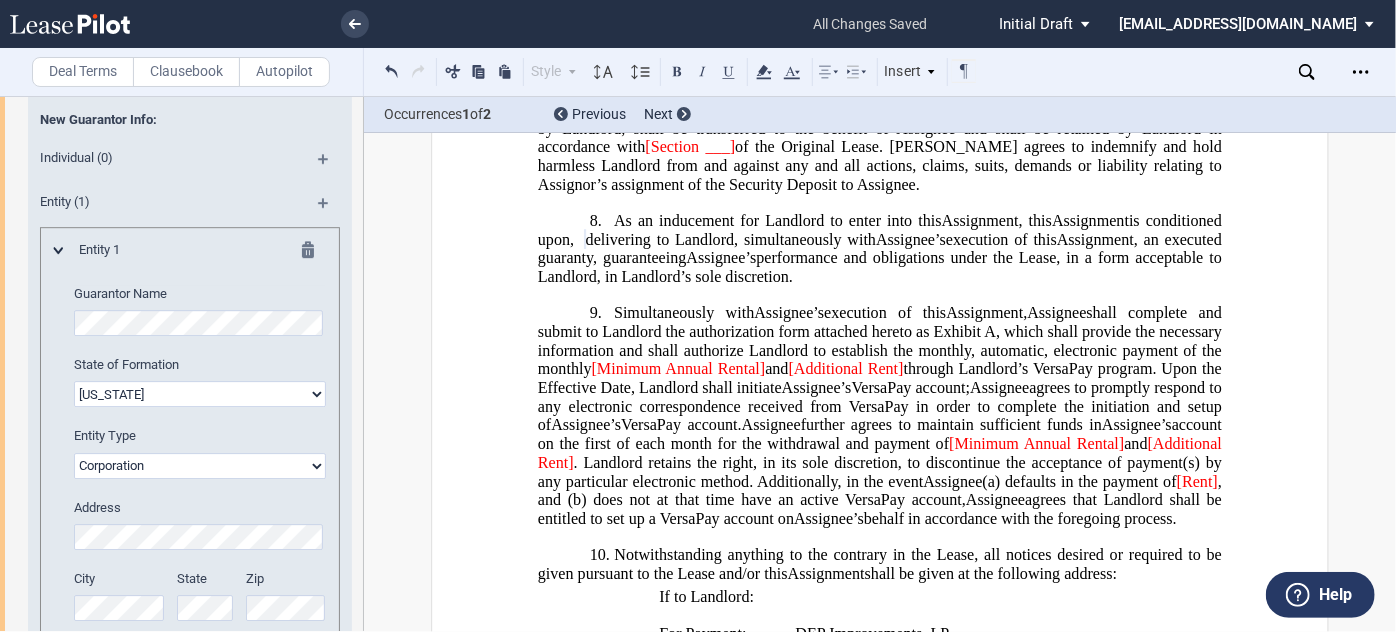 click on "Corporation
Limited liability company
General Partnership
Limited Partnership
Other" at bounding box center (200, 466) 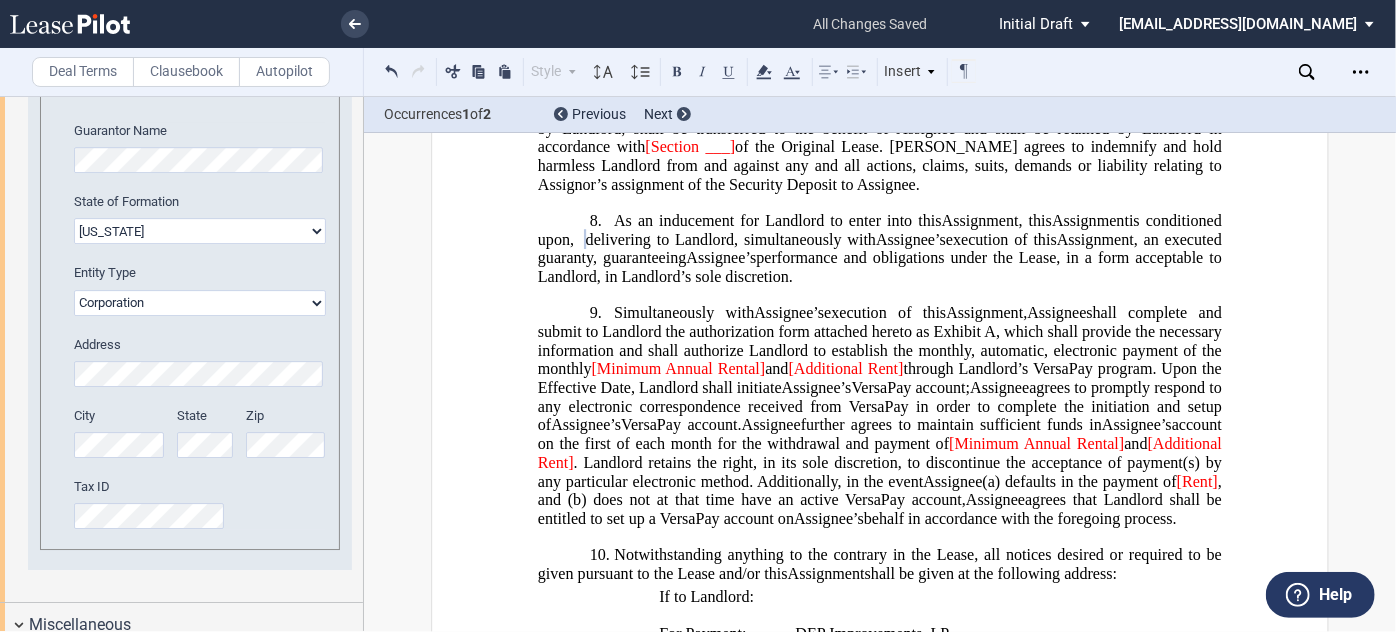 scroll, scrollTop: 3212, scrollLeft: 0, axis: vertical 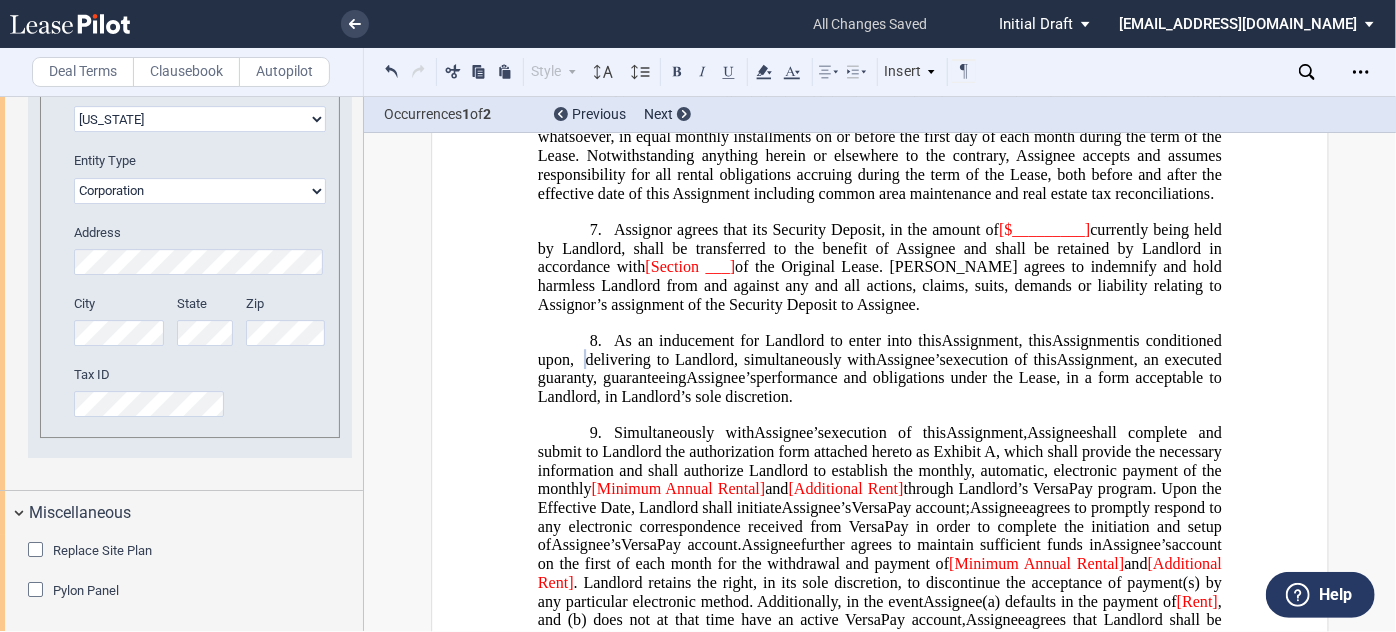 click on "of the Original Lease. [PERSON_NAME] agrees to indemnify and hold harmless Landlord from and against any and all actions, claims, suits, demands or liability relating to Assignor’s assignment of the Security Deposit to Assignee." 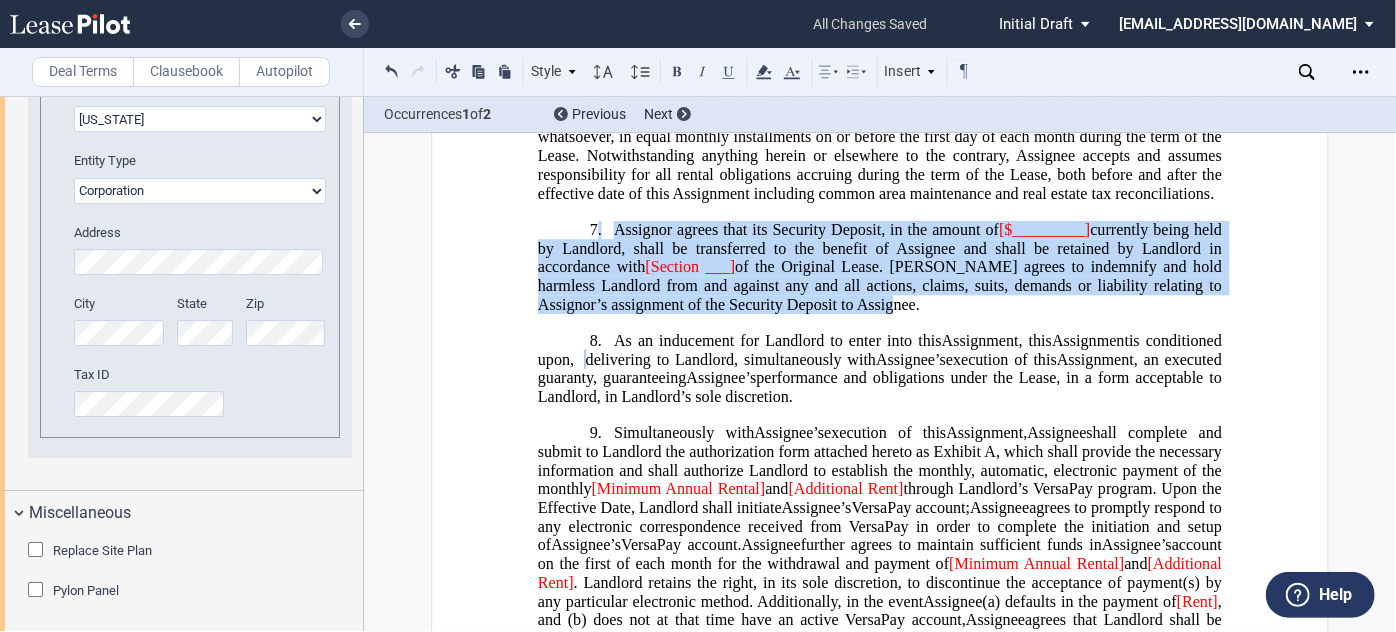 drag, startPoint x: 848, startPoint y: 355, endPoint x: 587, endPoint y: 278, distance: 272.1213 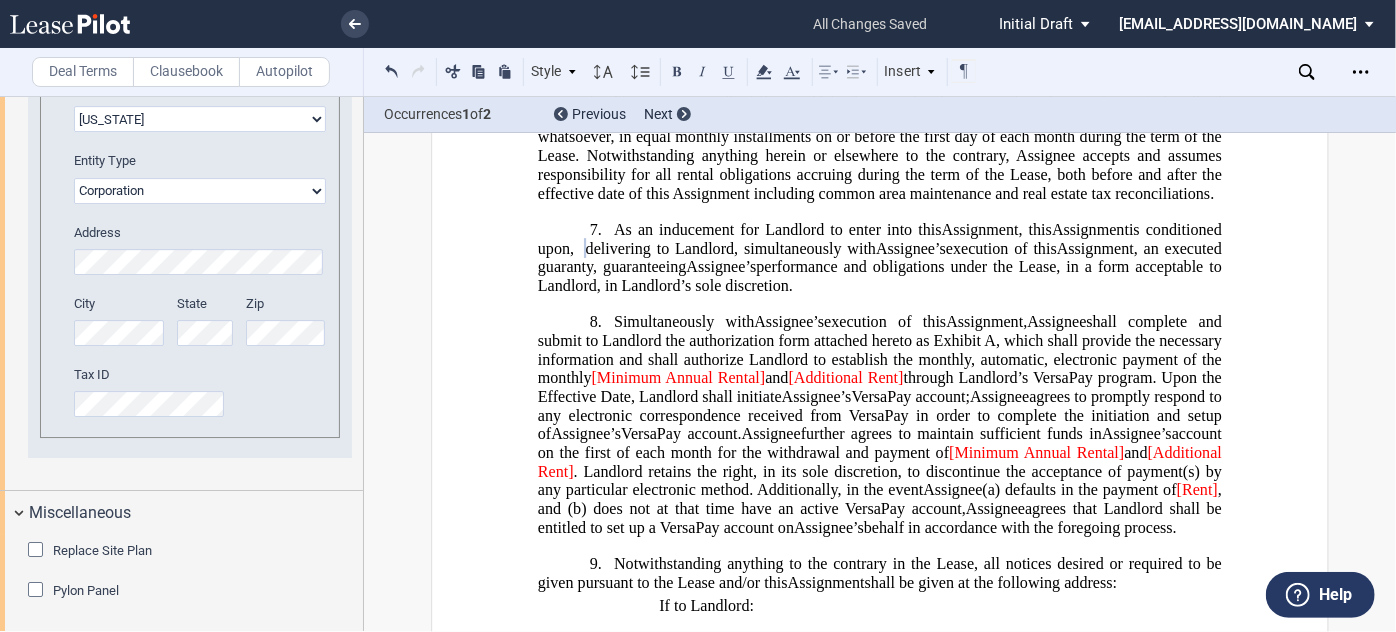 click on "[Minimum Annual Rental]" 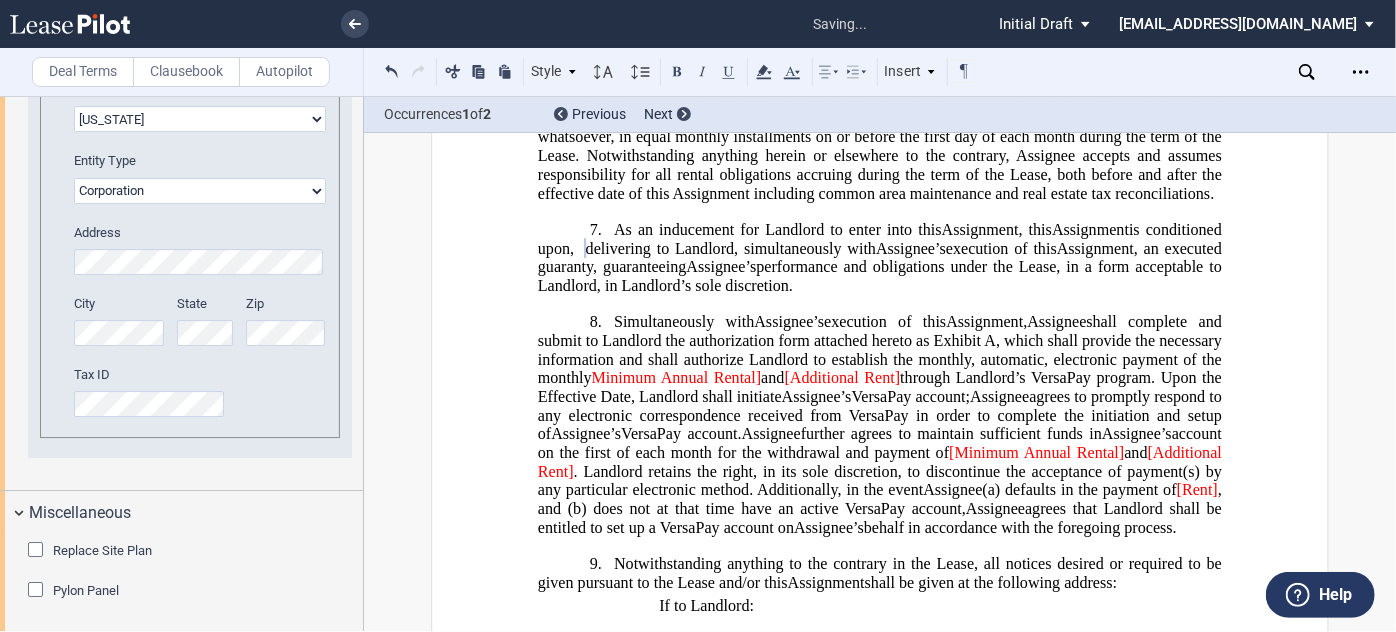 click on "and" 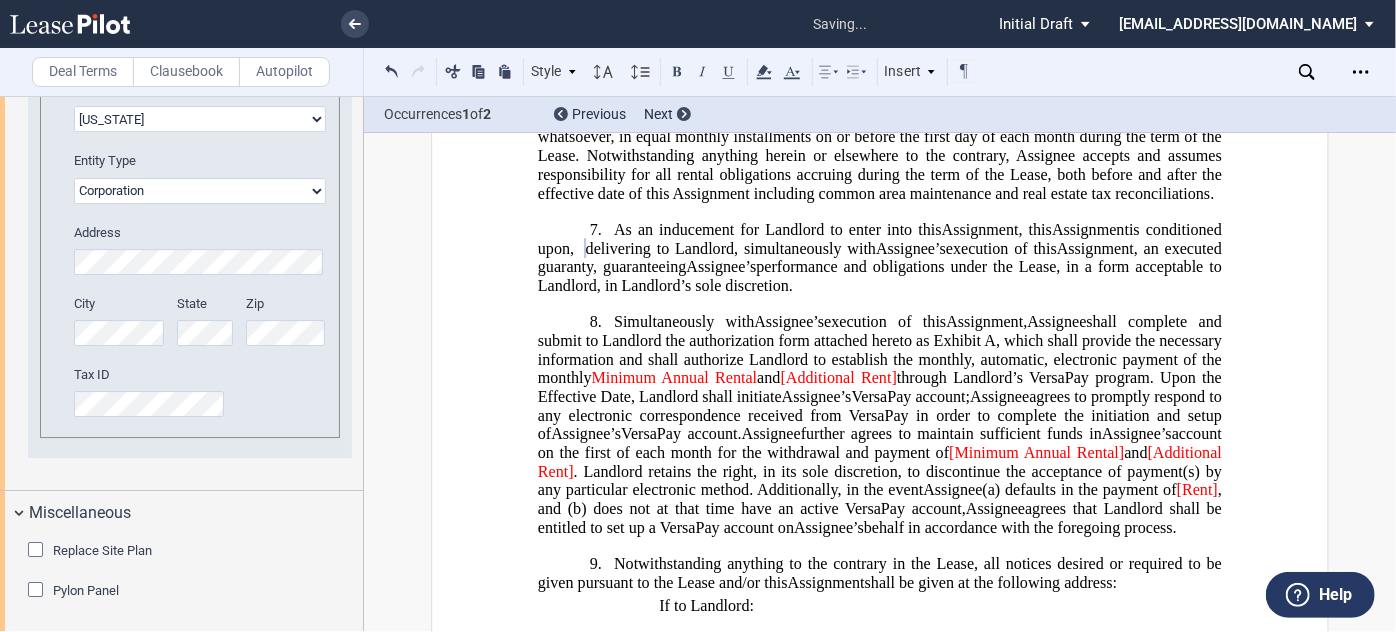 drag, startPoint x: 788, startPoint y: 428, endPoint x: 861, endPoint y: 418, distance: 73.68175 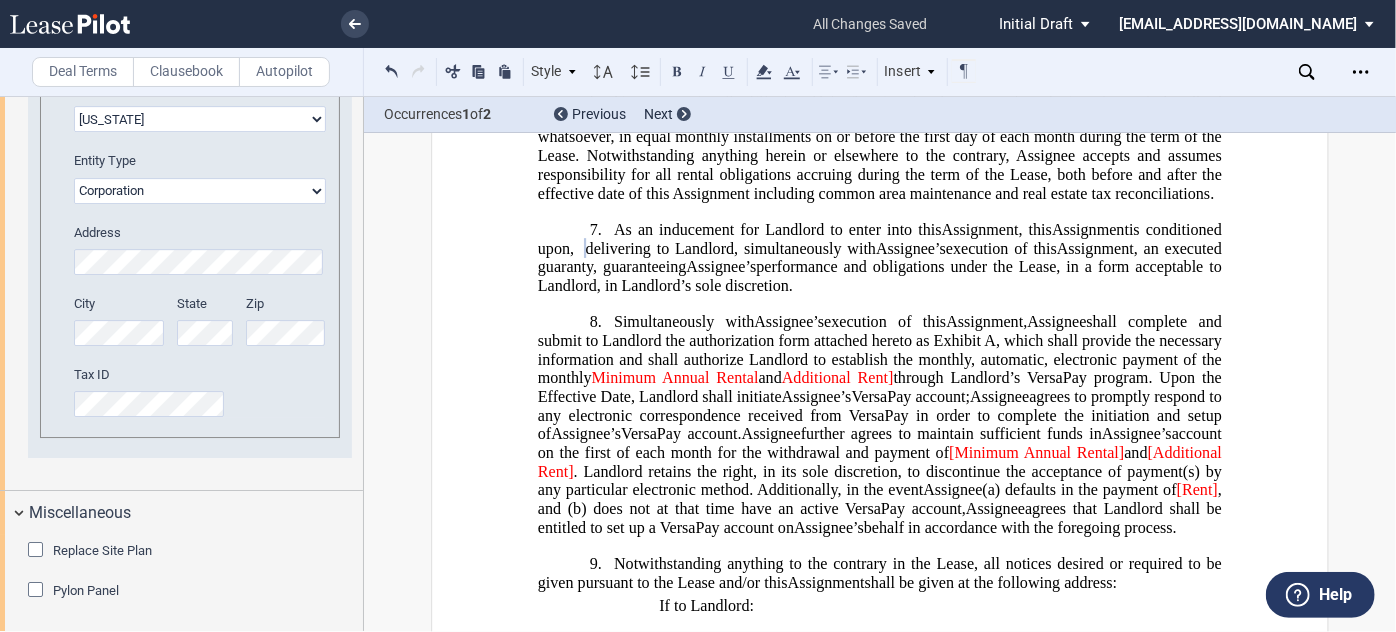 click on "Additional Rent]" 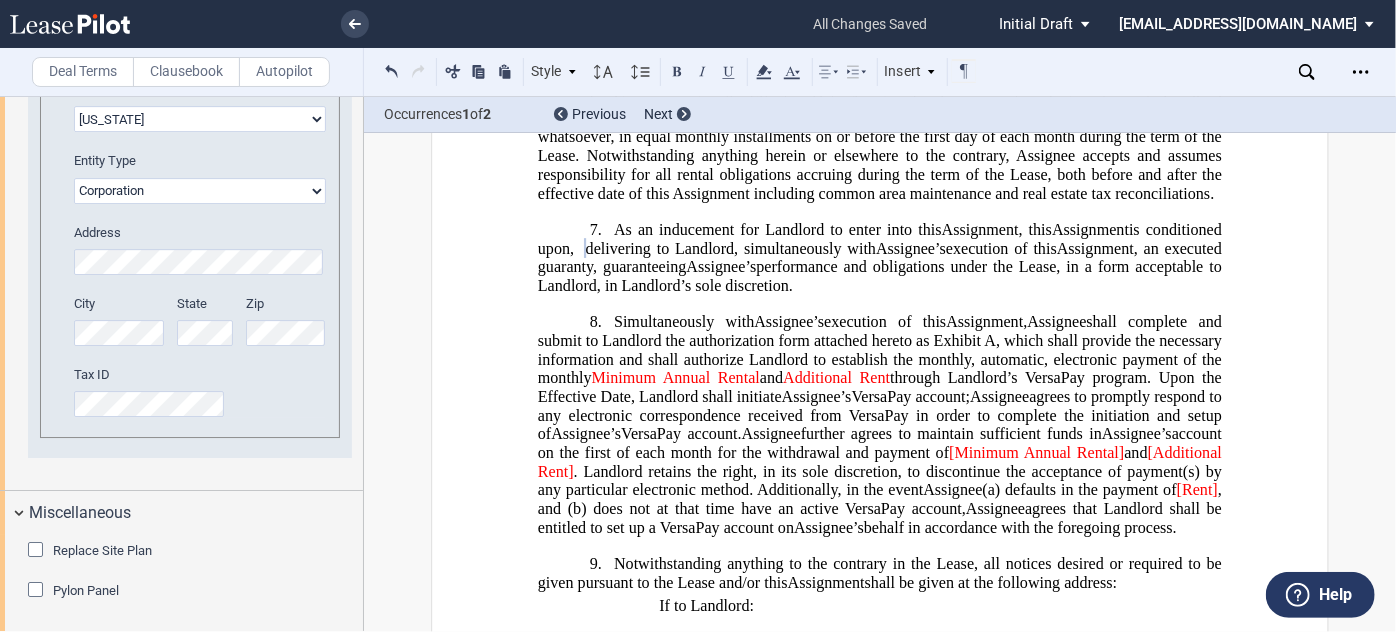 click on "[Minimum Annual Rental]" 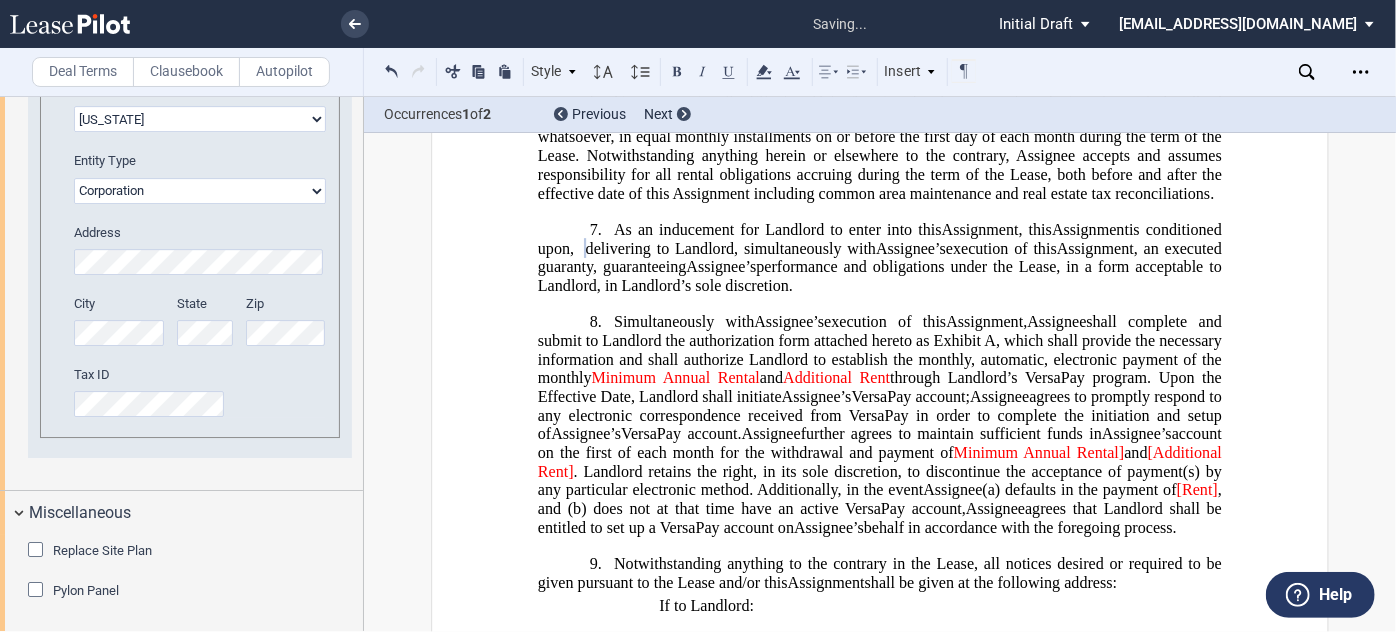 click on "and" 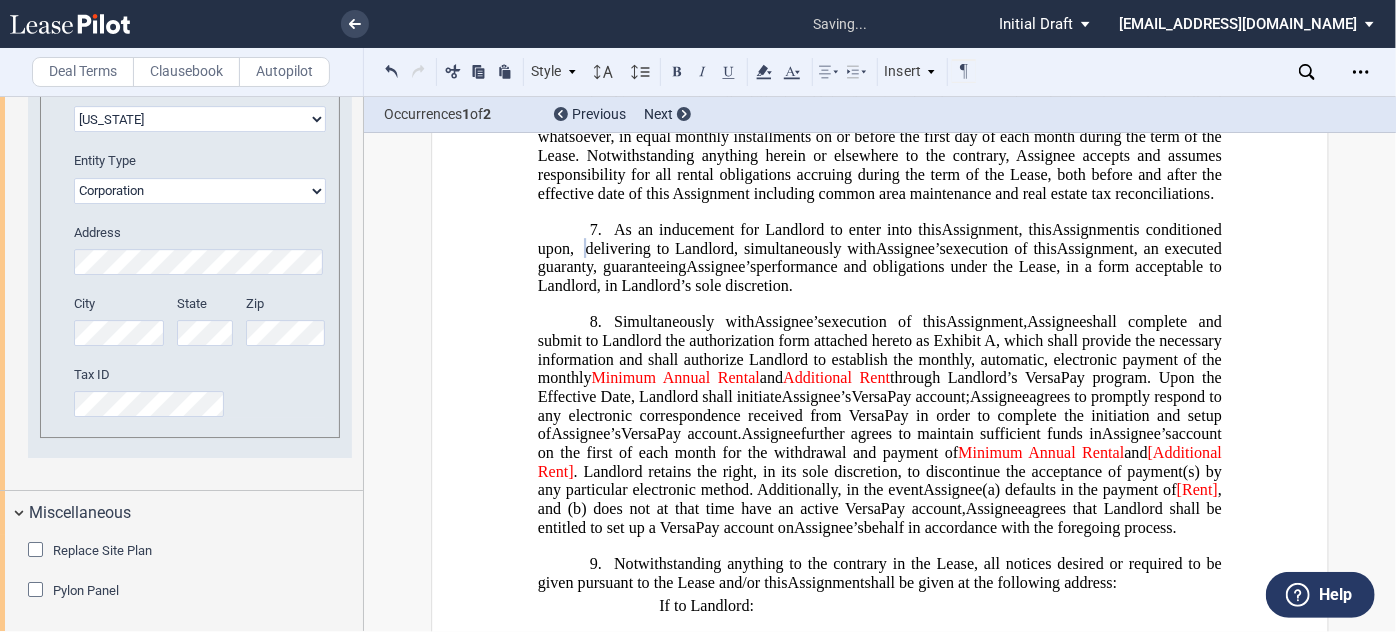 click on "[Additional Rent]" 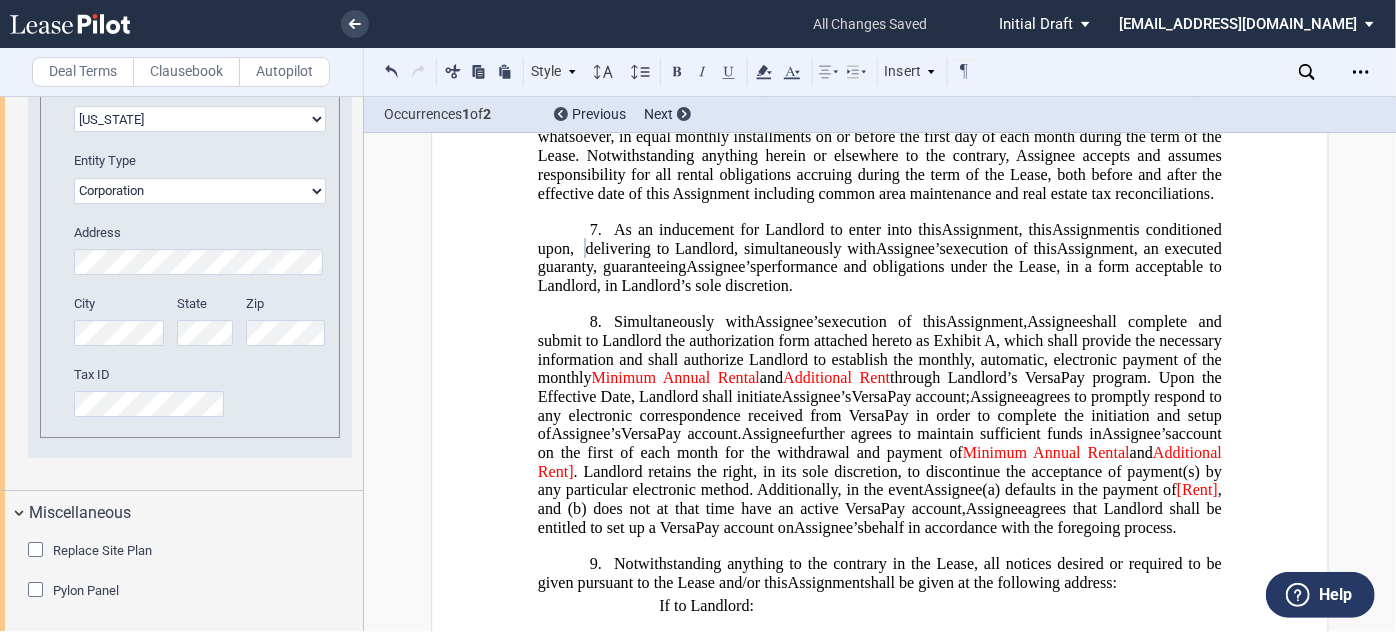 click on "Additional Rent]" 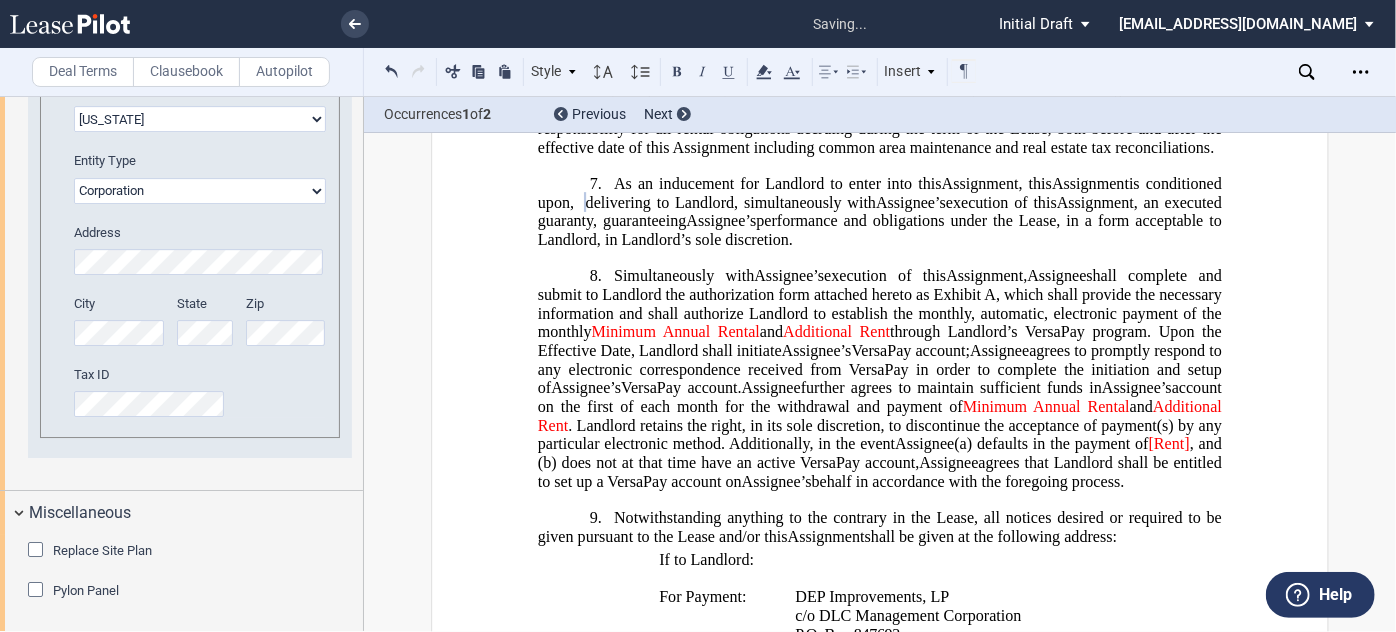 scroll, scrollTop: 1272, scrollLeft: 0, axis: vertical 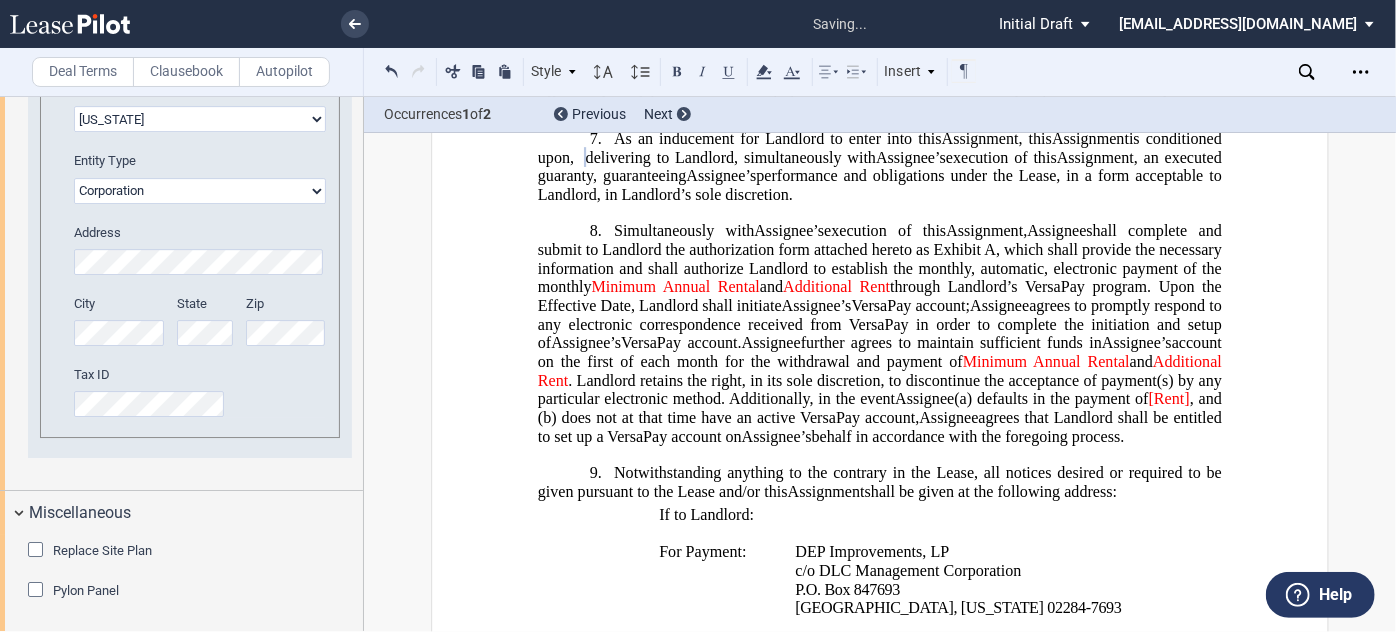 click on "[Rent]" 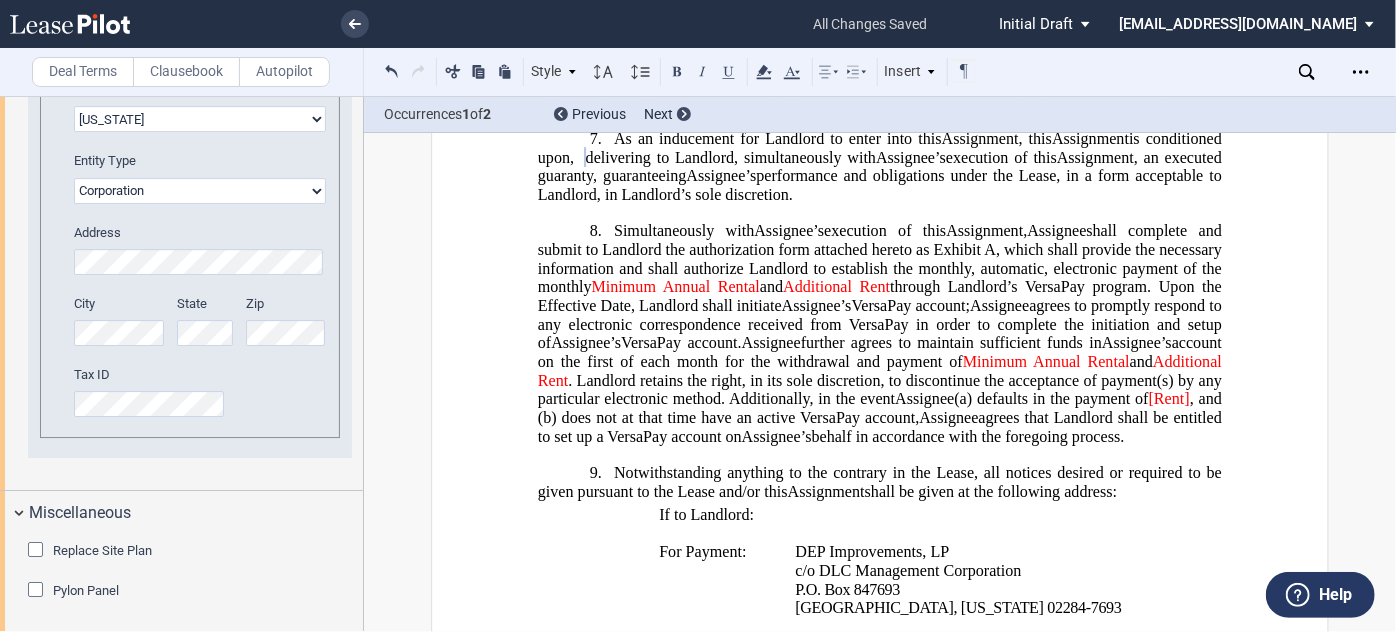 type 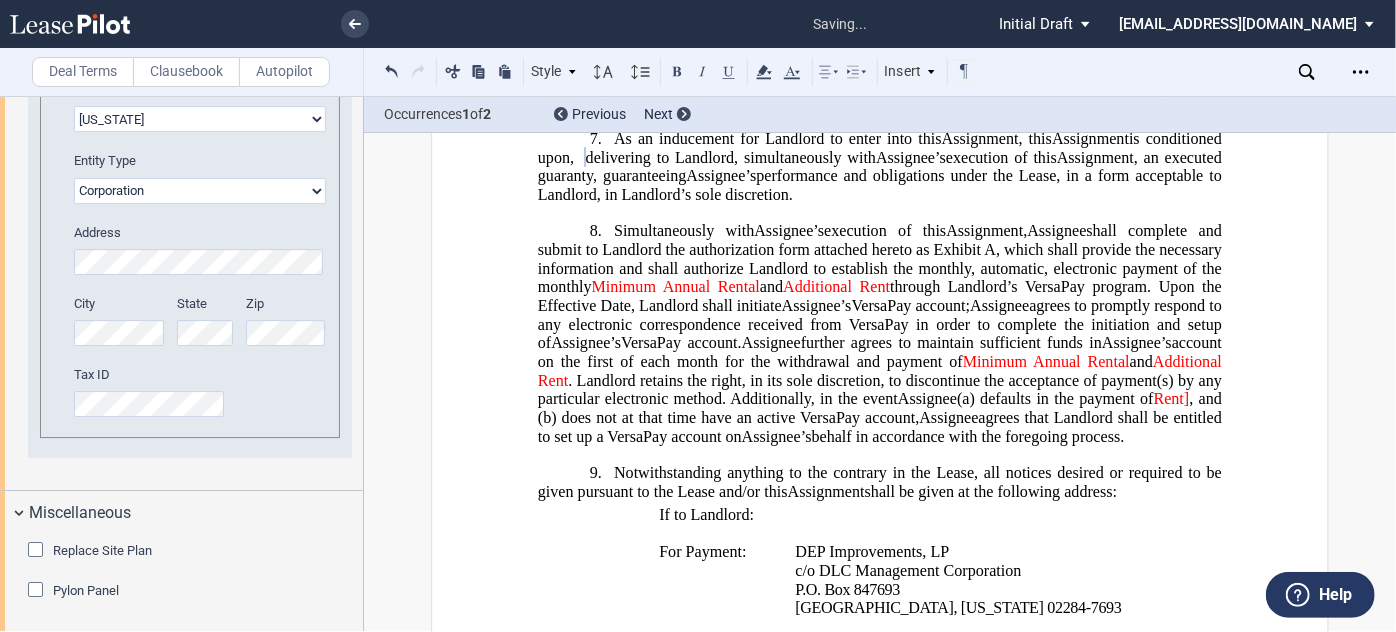 click on ", and (b)" 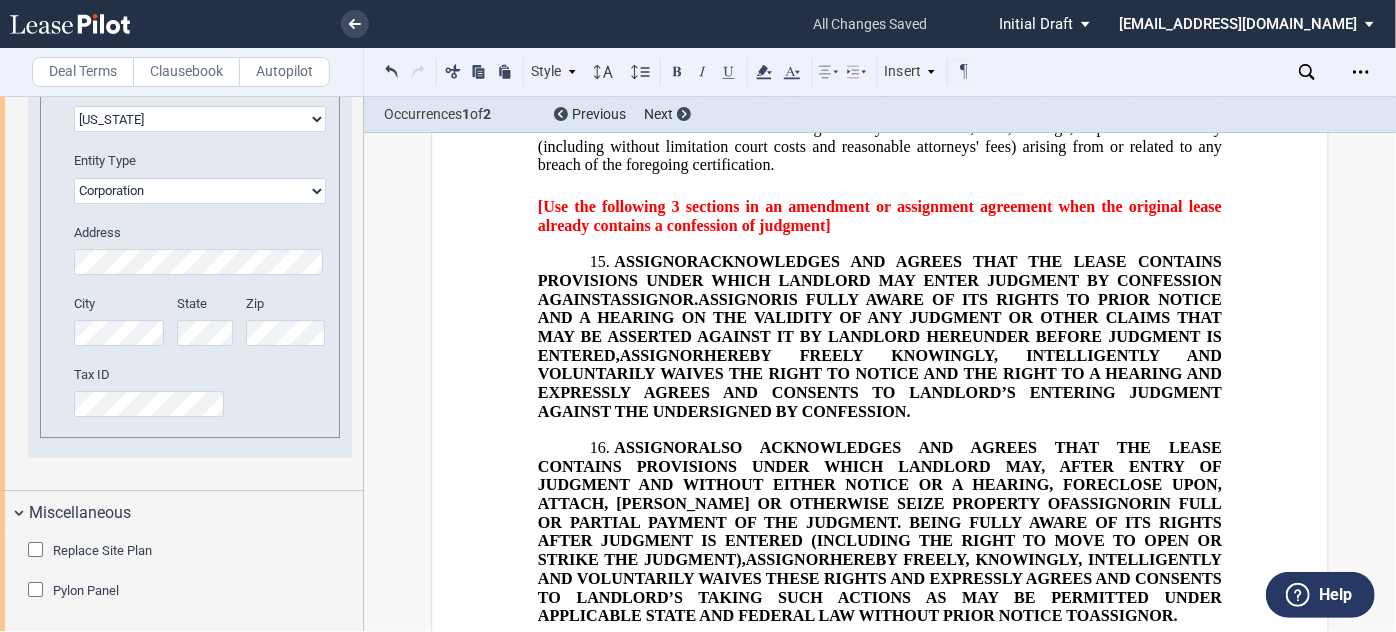 scroll, scrollTop: 2454, scrollLeft: 0, axis: vertical 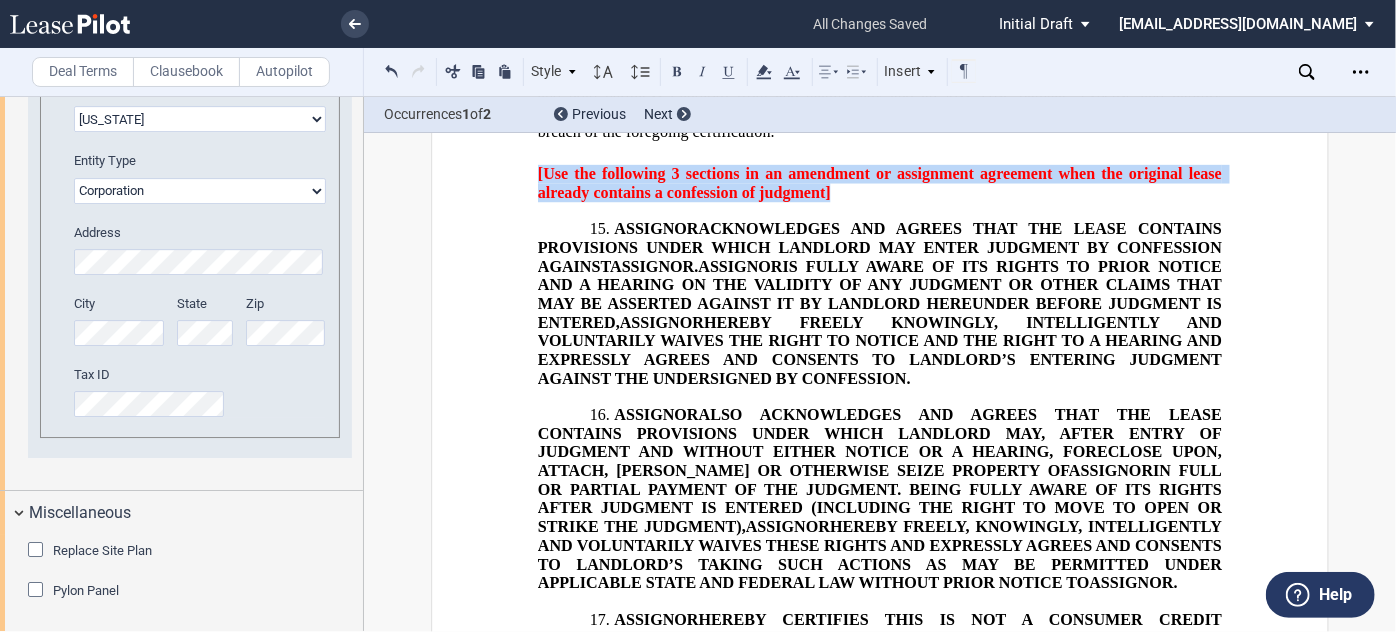 drag, startPoint x: 835, startPoint y: 223, endPoint x: 490, endPoint y: 189, distance: 346.67133 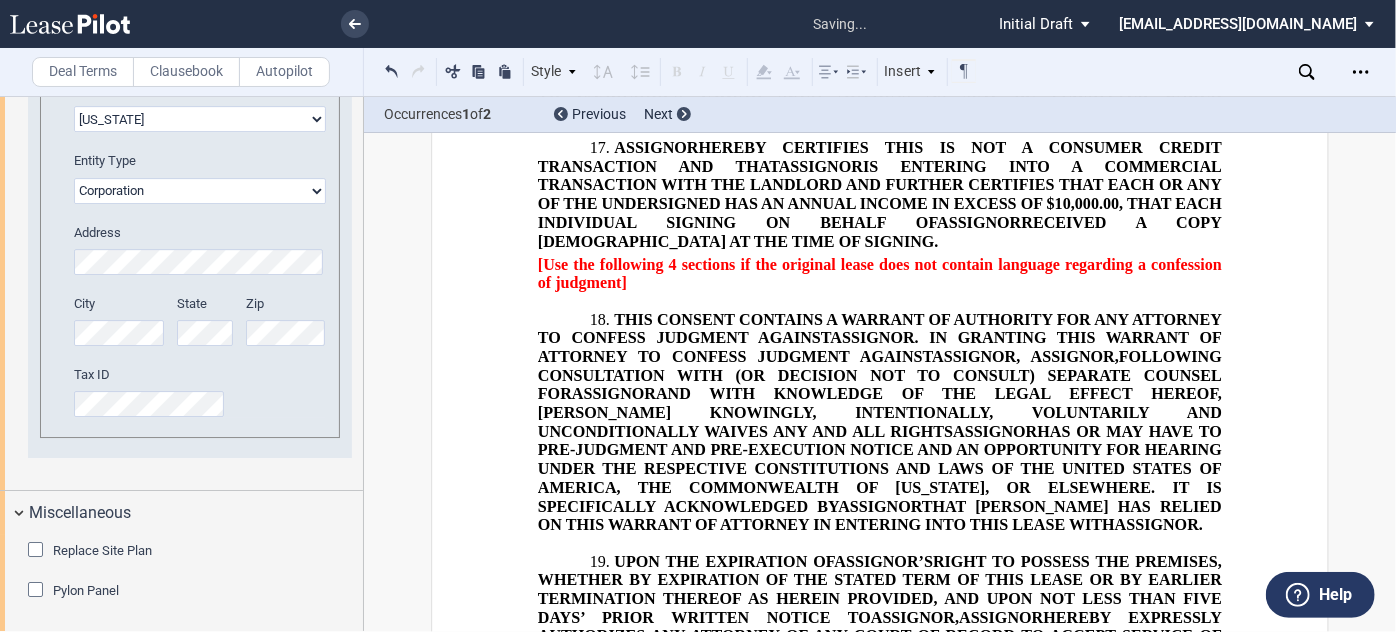 scroll, scrollTop: 2909, scrollLeft: 0, axis: vertical 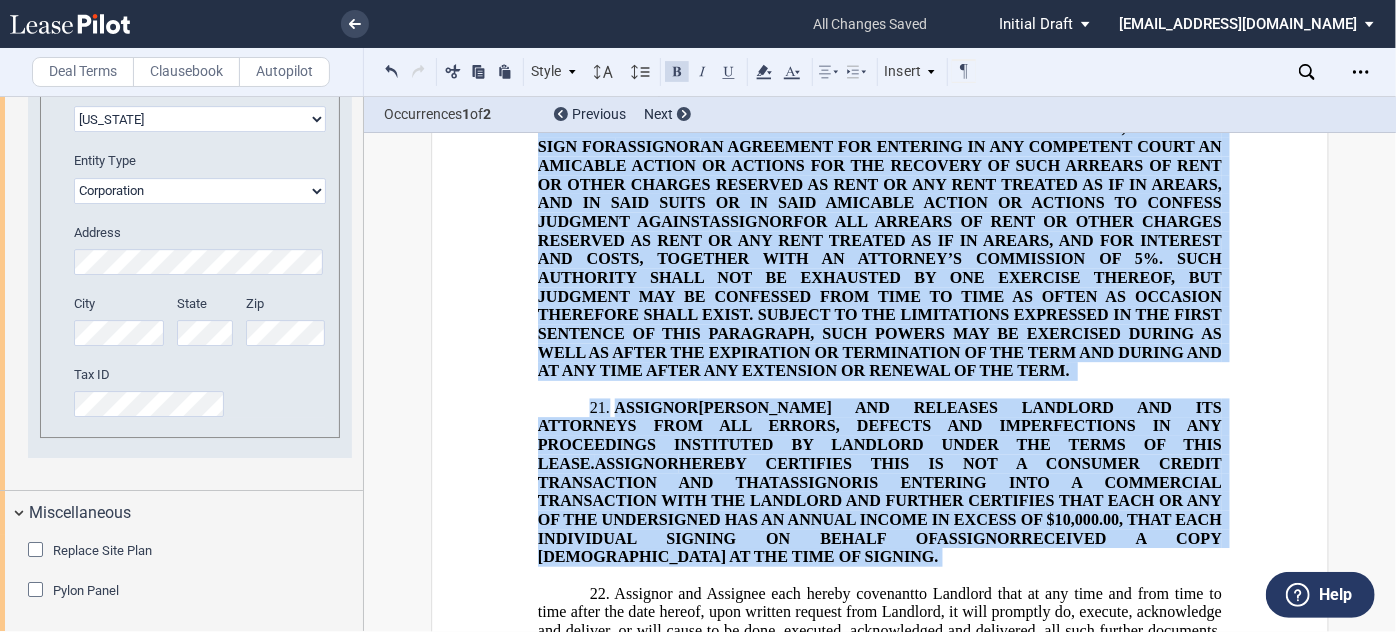 drag, startPoint x: 530, startPoint y: 253, endPoint x: 1200, endPoint y: 552, distance: 733.69 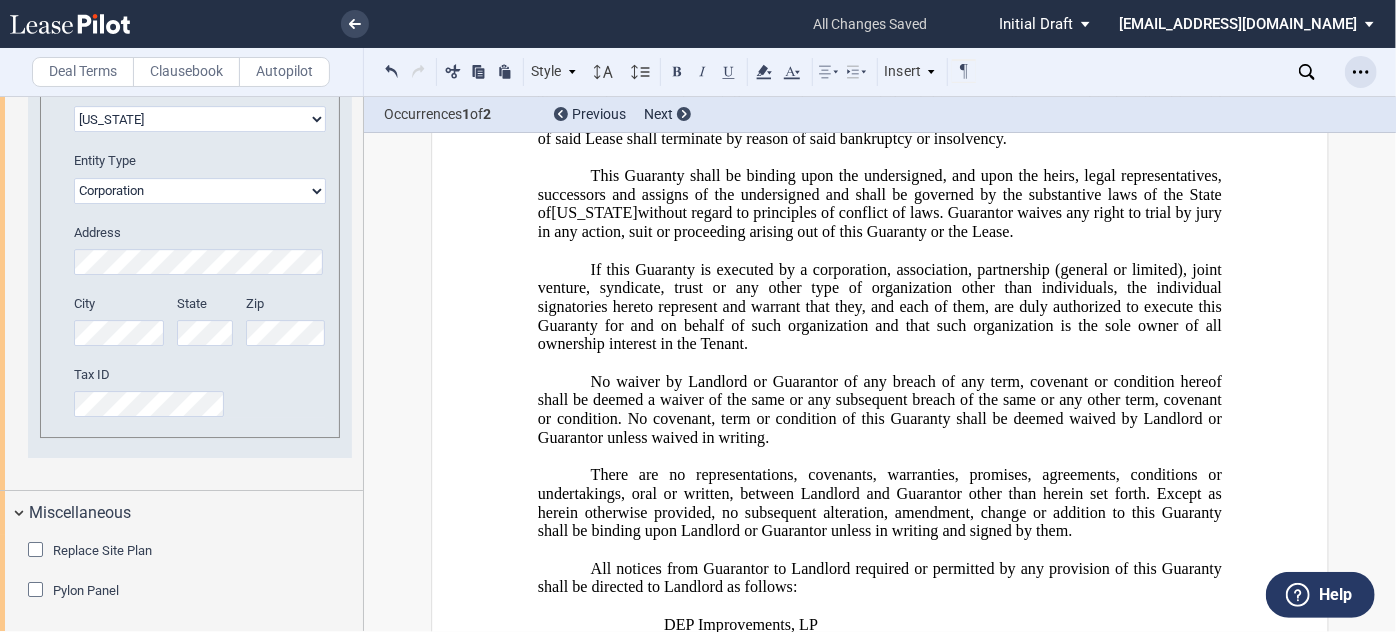 scroll, scrollTop: 7000, scrollLeft: 0, axis: vertical 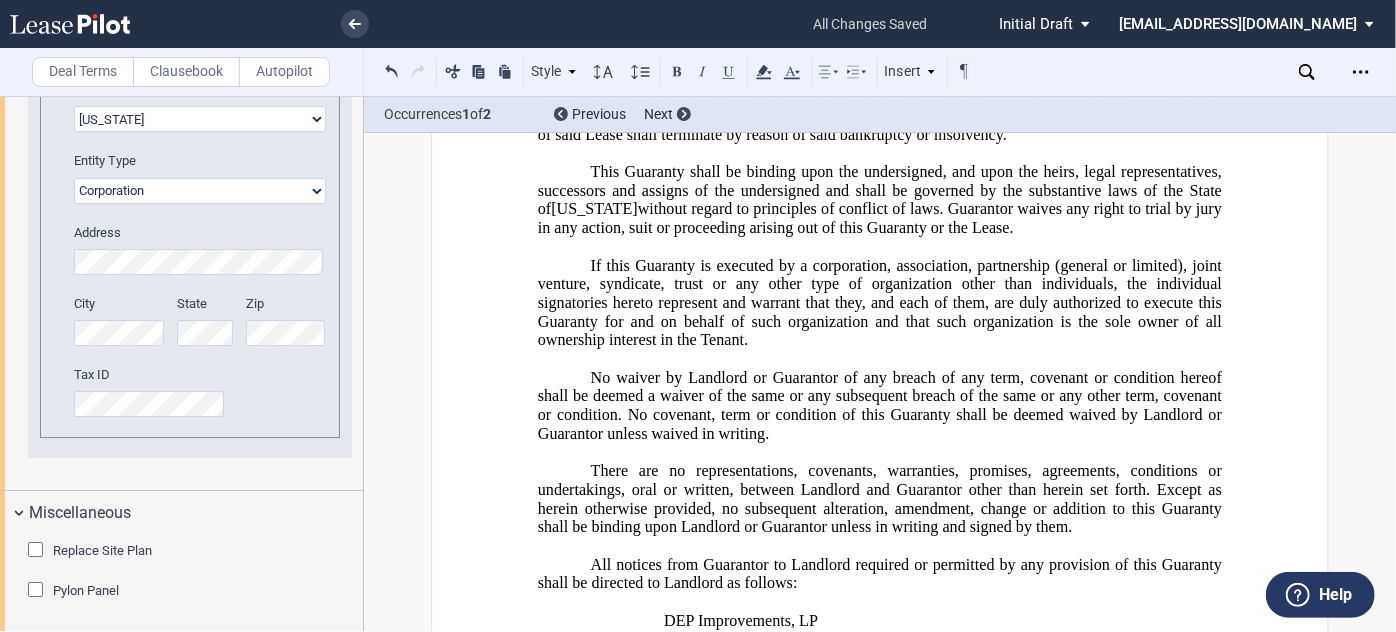 click on "Download
Share Document
Print
Create a New Version
Import Changes
Compare
Express Abstract
New
Save as Conformed Deal
Duplicate" at bounding box center (1218, 72) 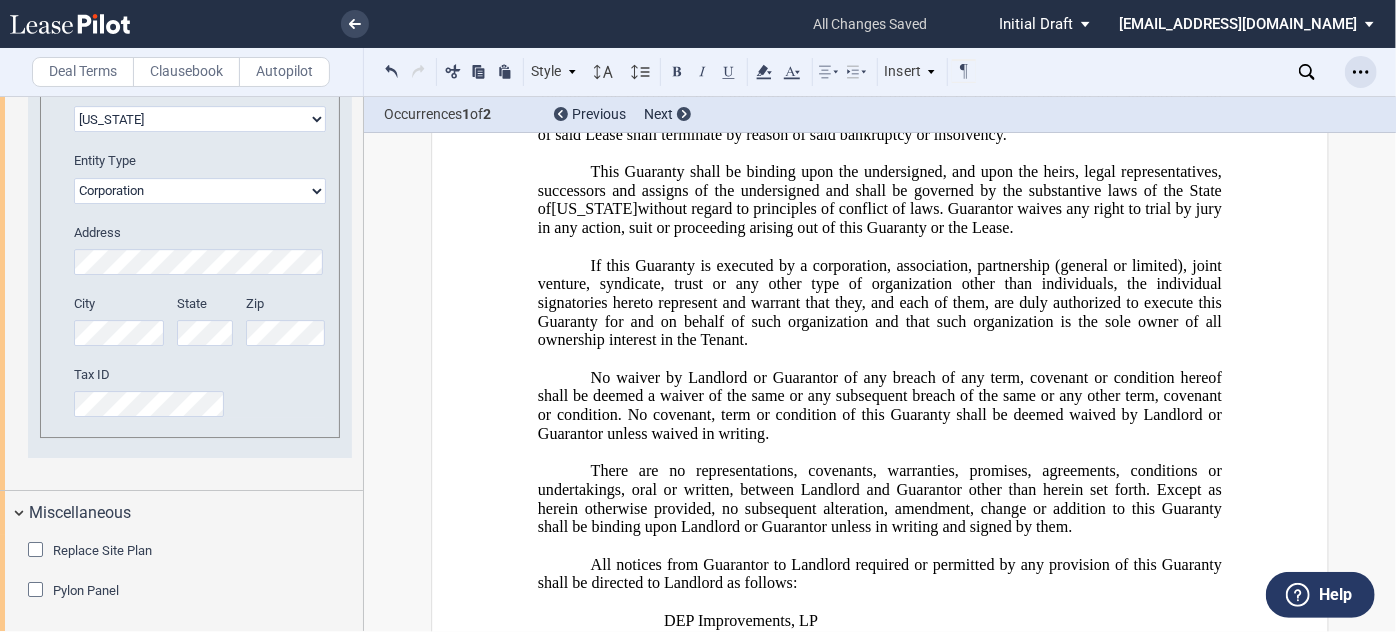 click 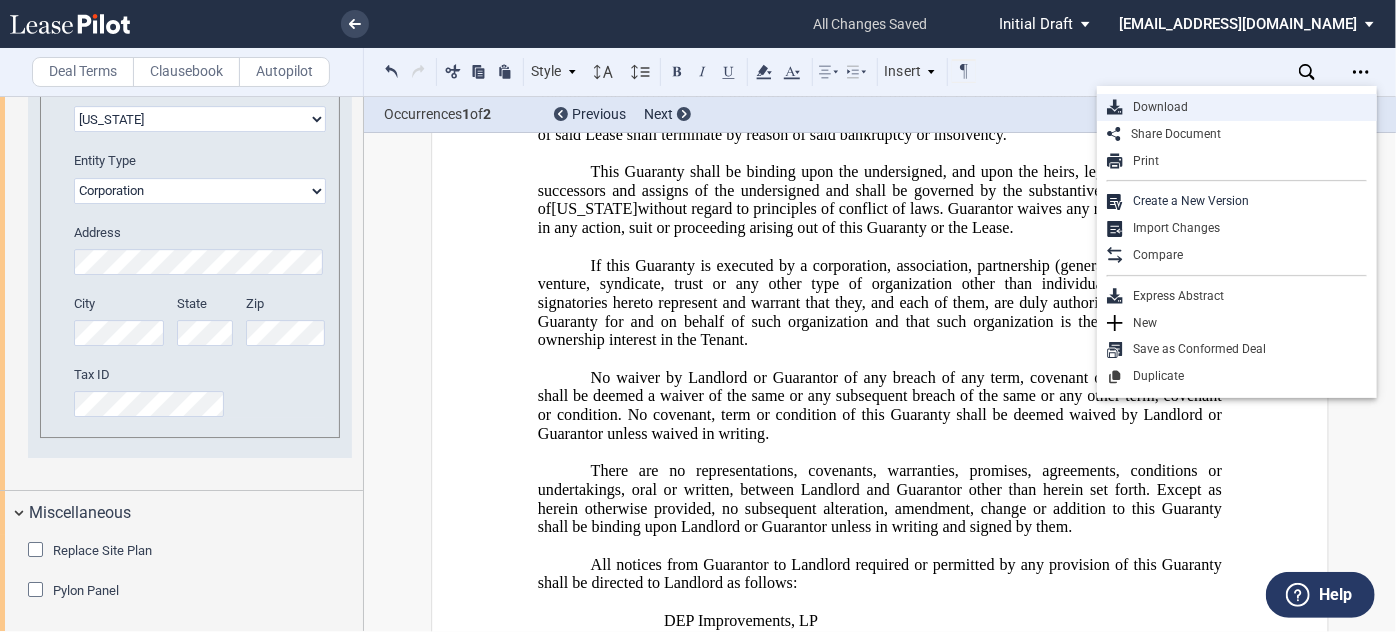 click on "Download" at bounding box center (1245, 107) 